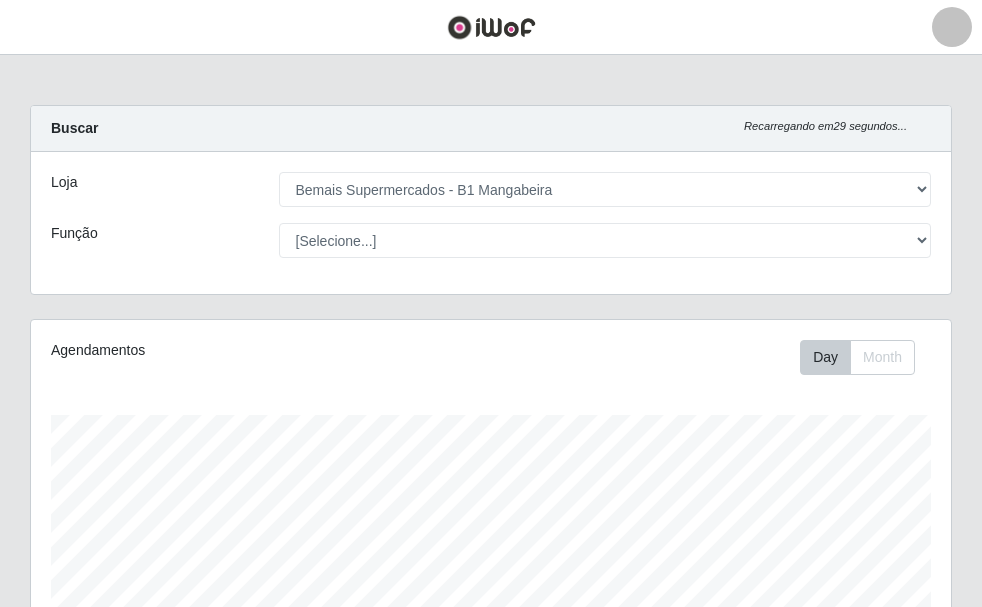 select on "403" 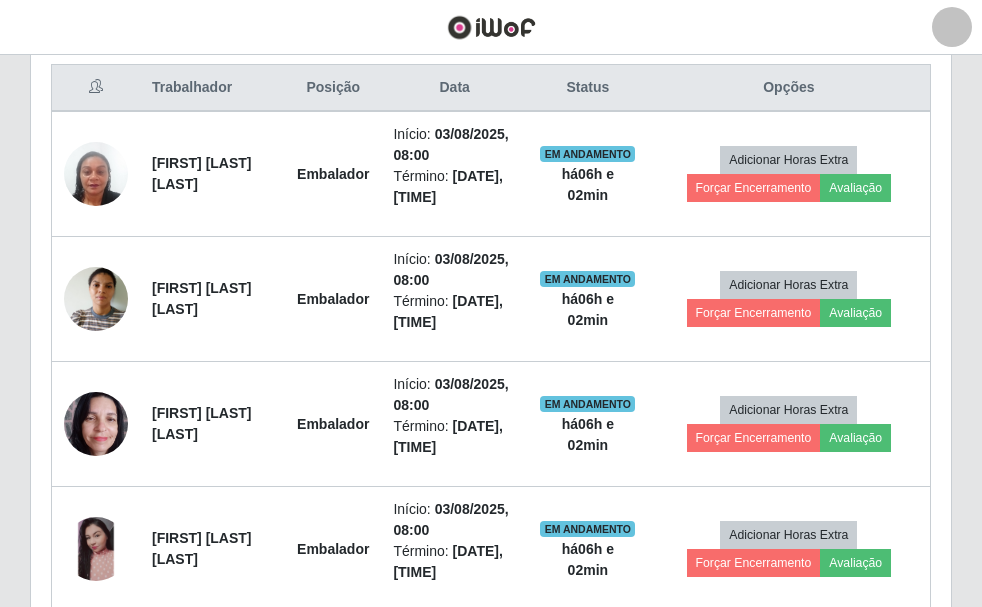 scroll, scrollTop: 999585, scrollLeft: 999080, axis: both 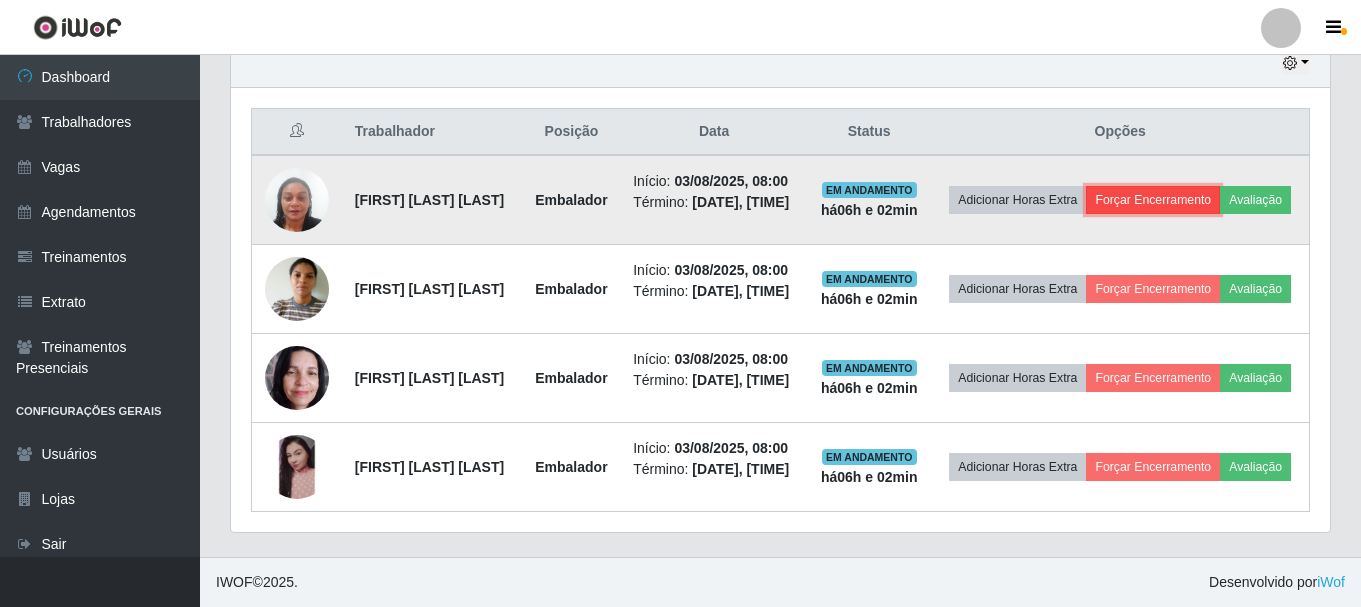 click on "Forçar Encerramento" at bounding box center (1153, 200) 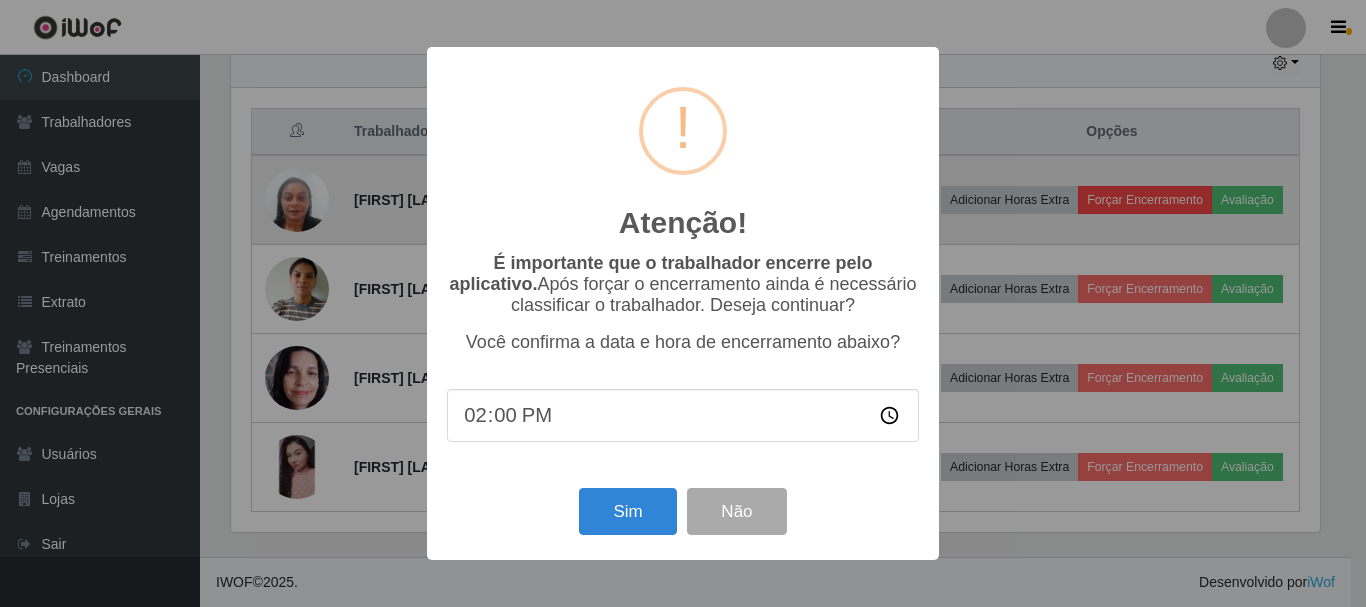 scroll, scrollTop: 999585, scrollLeft: 998911, axis: both 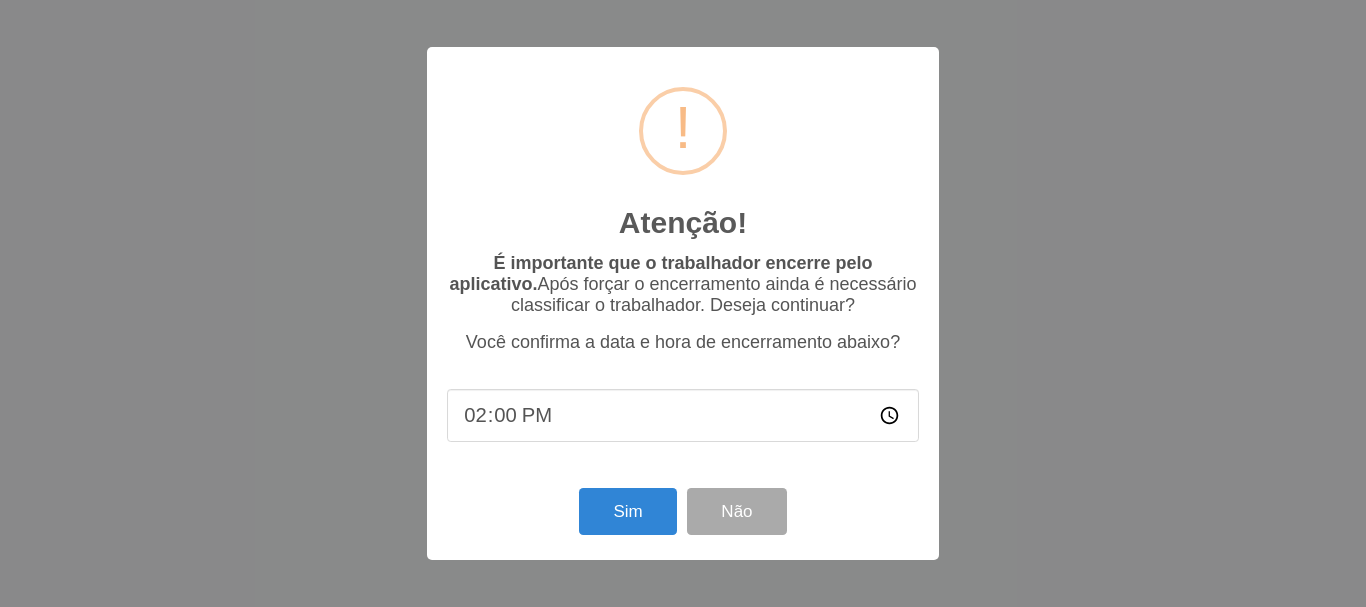 type on "[EMAIL]" 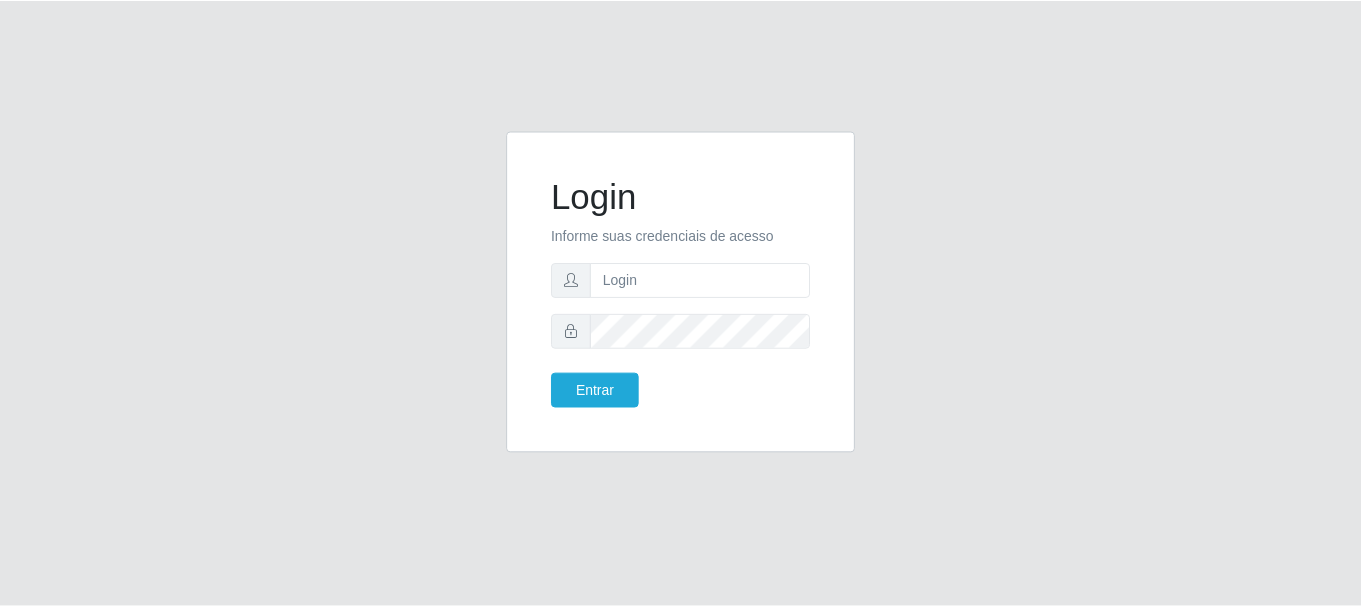 scroll, scrollTop: 0, scrollLeft: 0, axis: both 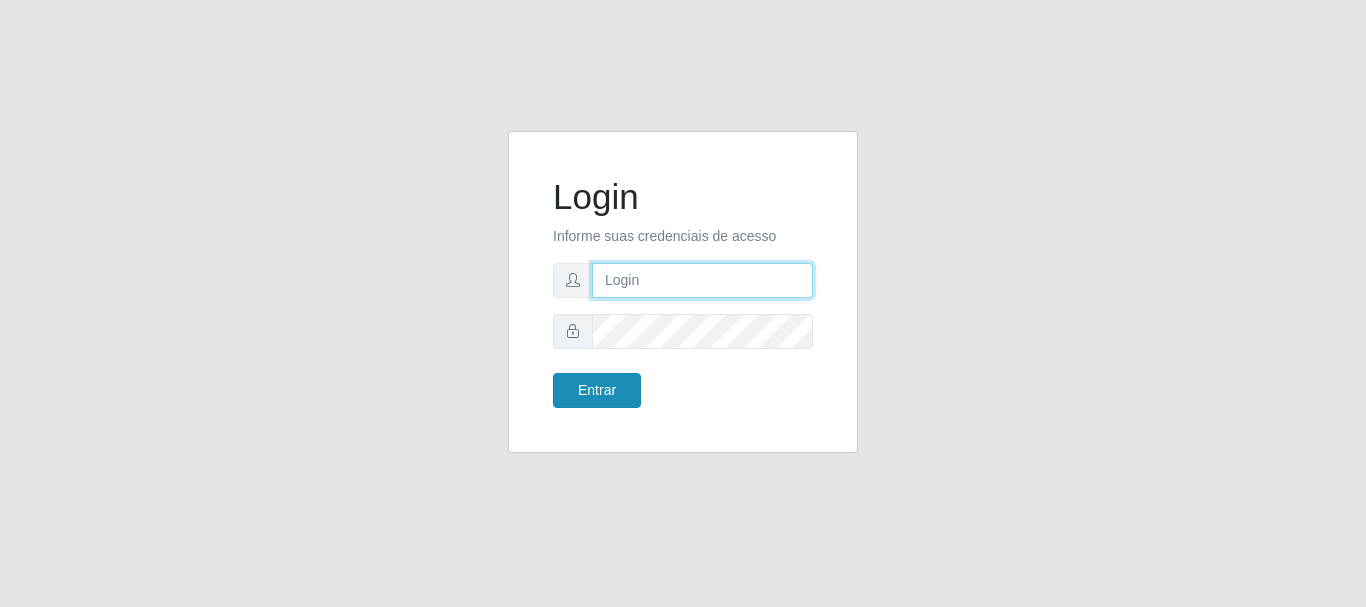 type on "[EMAIL]" 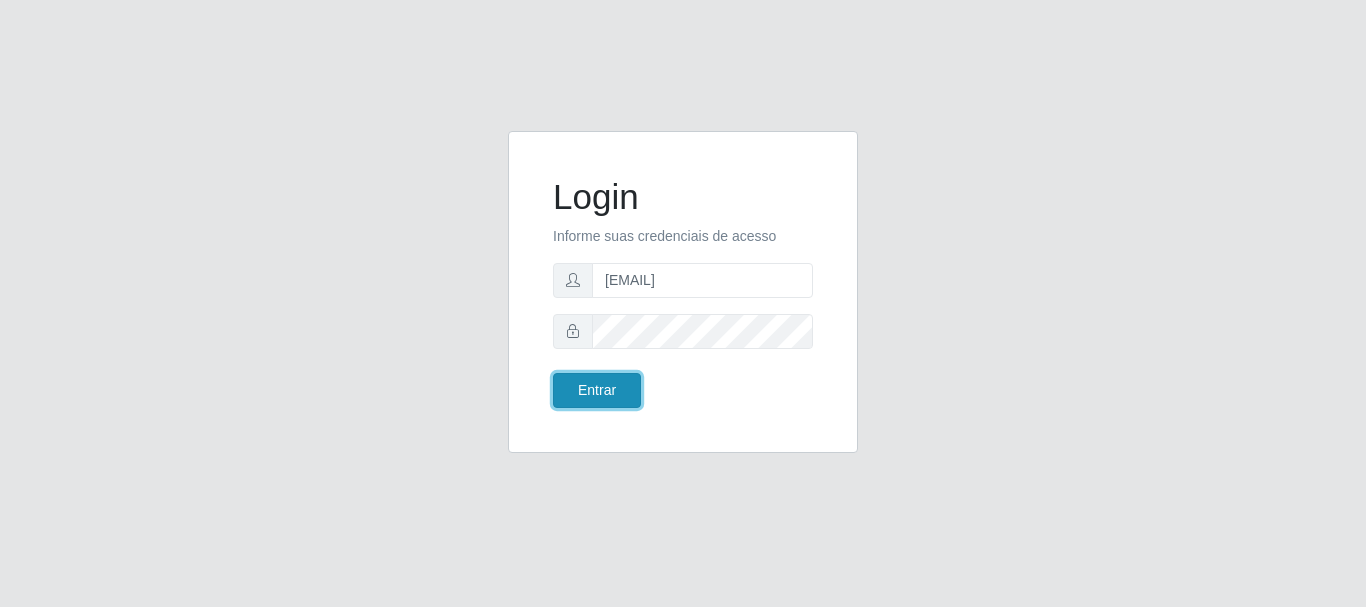 click on "Entrar" at bounding box center [597, 390] 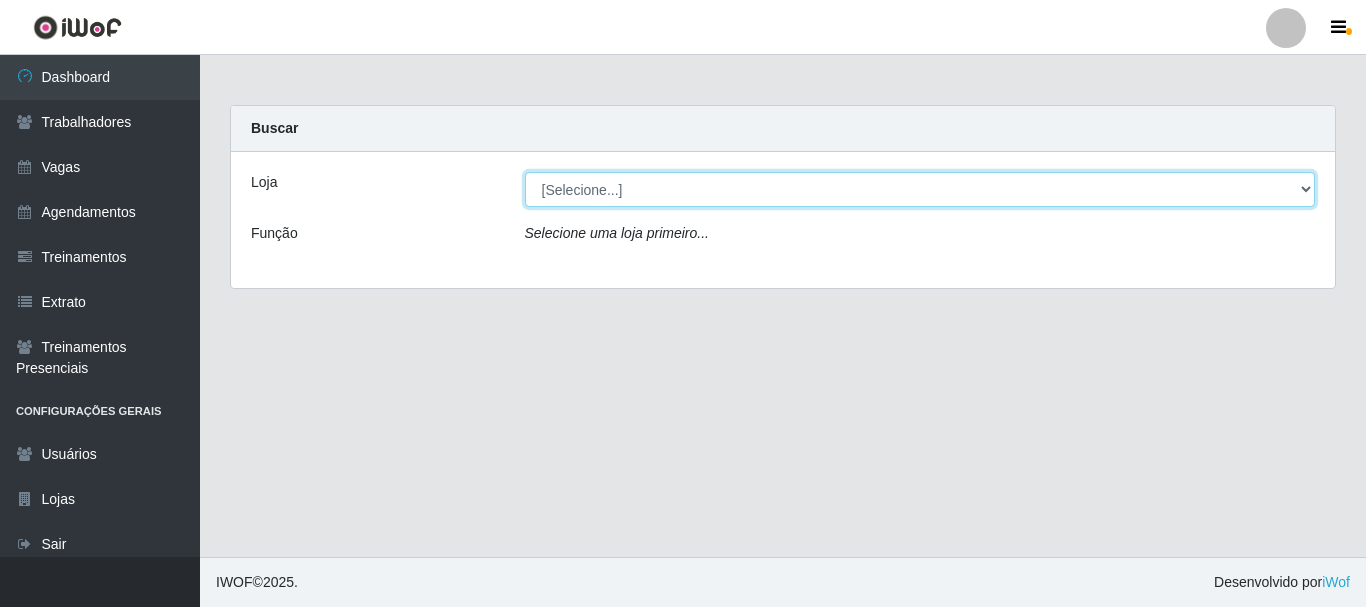 click on "[Selecione...] Bemais Supermercados - B1 Mangabeira" at bounding box center [920, 189] 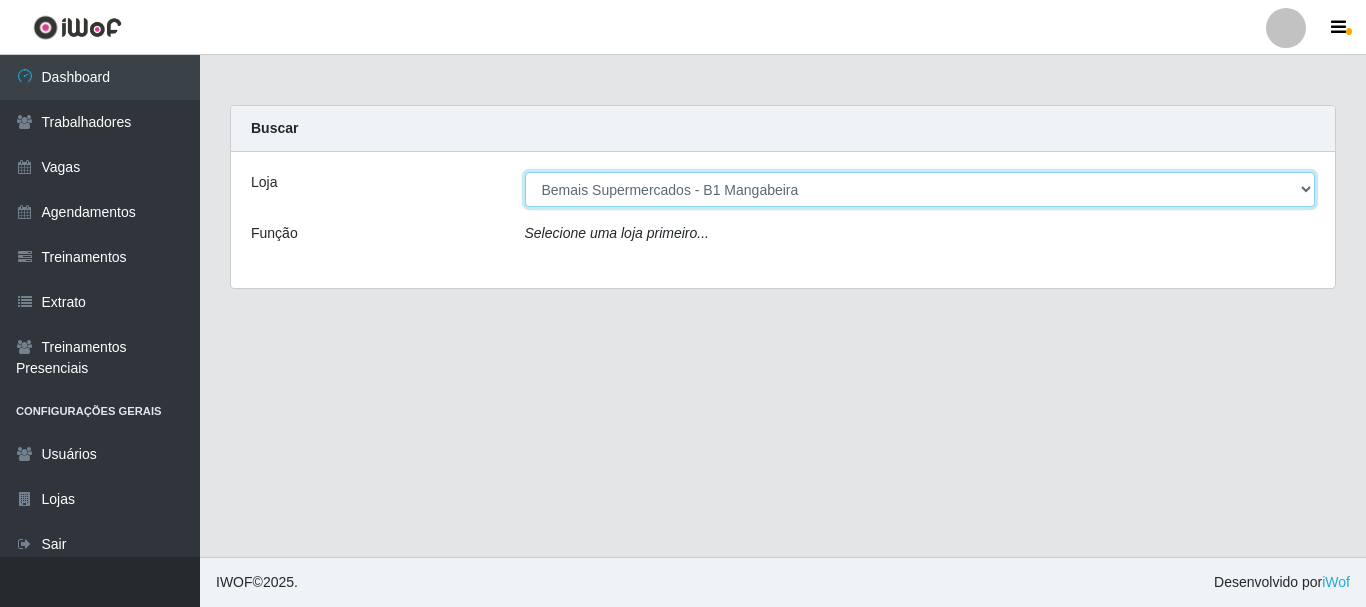 click on "[Selecione...] Bemais Supermercados - B1 Mangabeira" at bounding box center (920, 189) 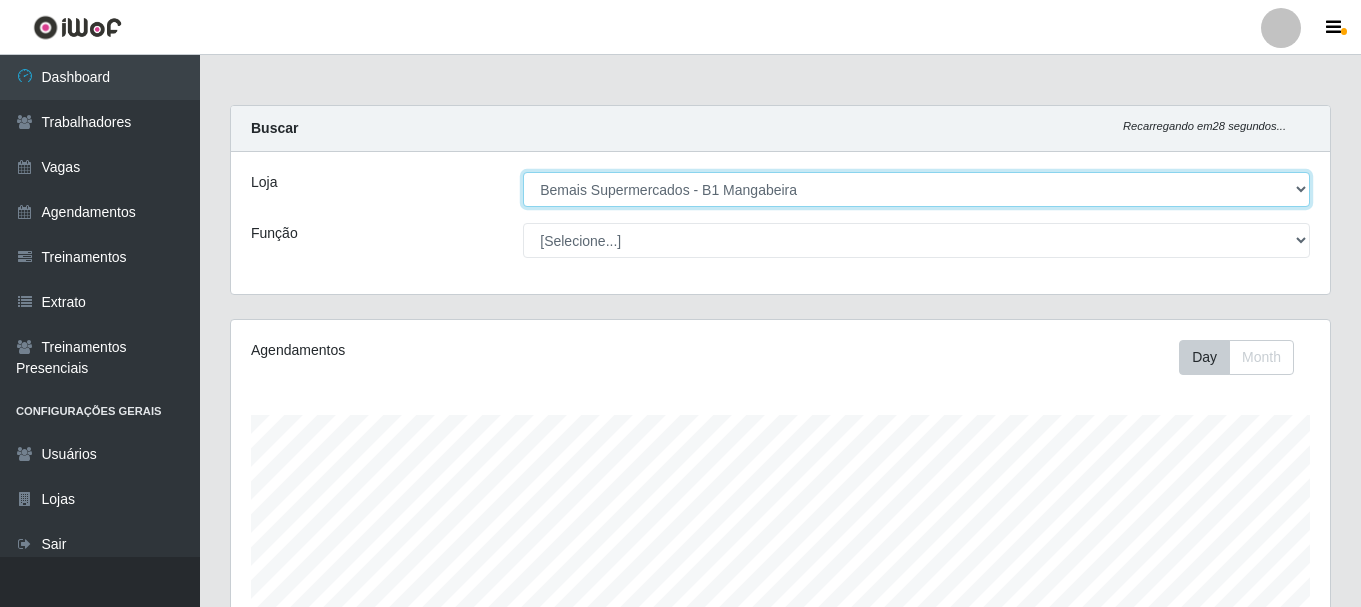 scroll, scrollTop: 999585, scrollLeft: 998901, axis: both 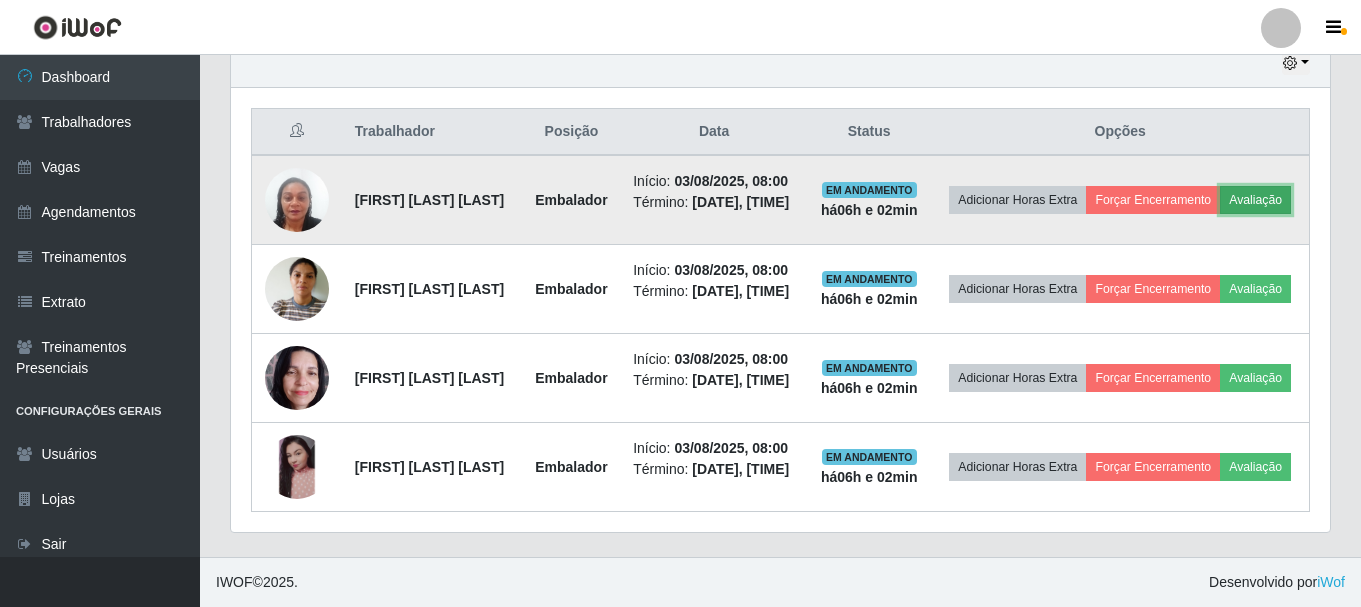 click on "Avaliação" at bounding box center [1255, 200] 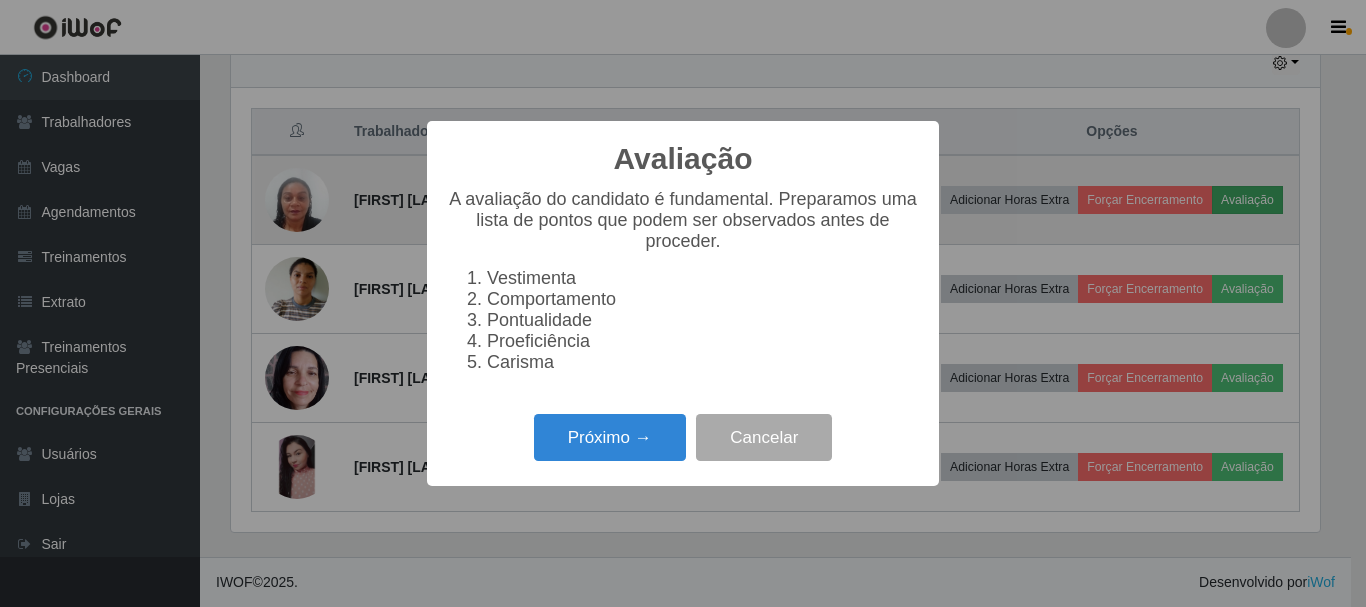 scroll, scrollTop: 999585, scrollLeft: 998911, axis: both 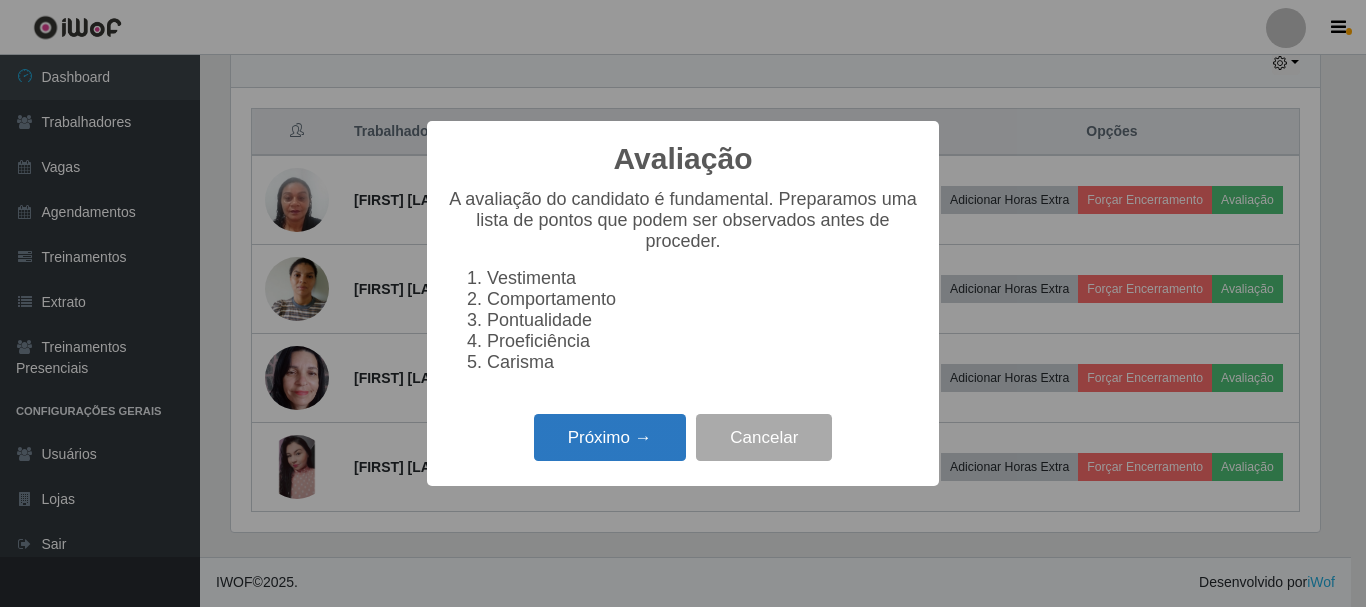 click on "Próximo →" at bounding box center (610, 437) 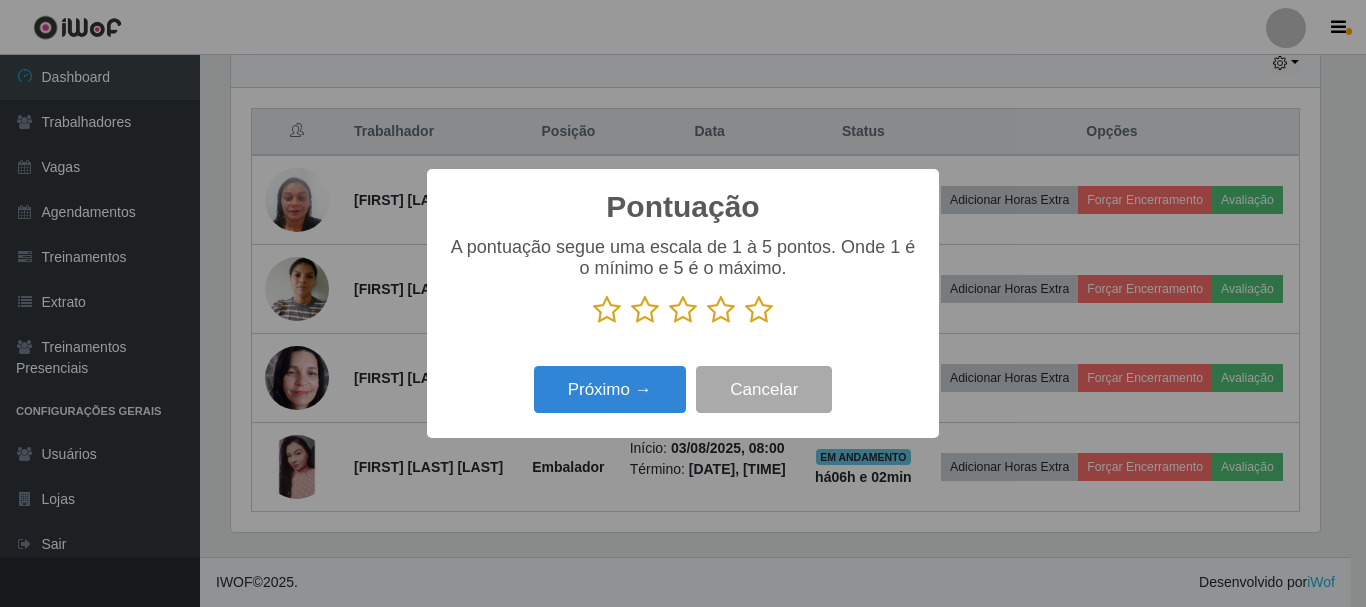 click at bounding box center [759, 310] 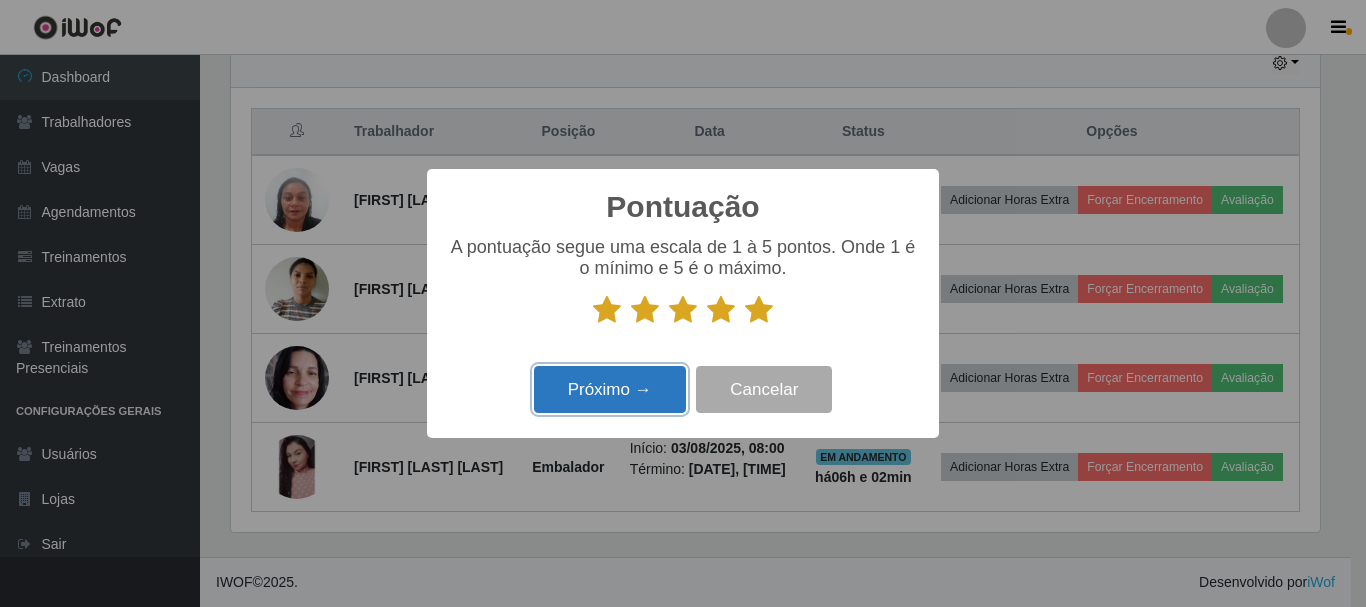click on "Próximo →" at bounding box center [610, 389] 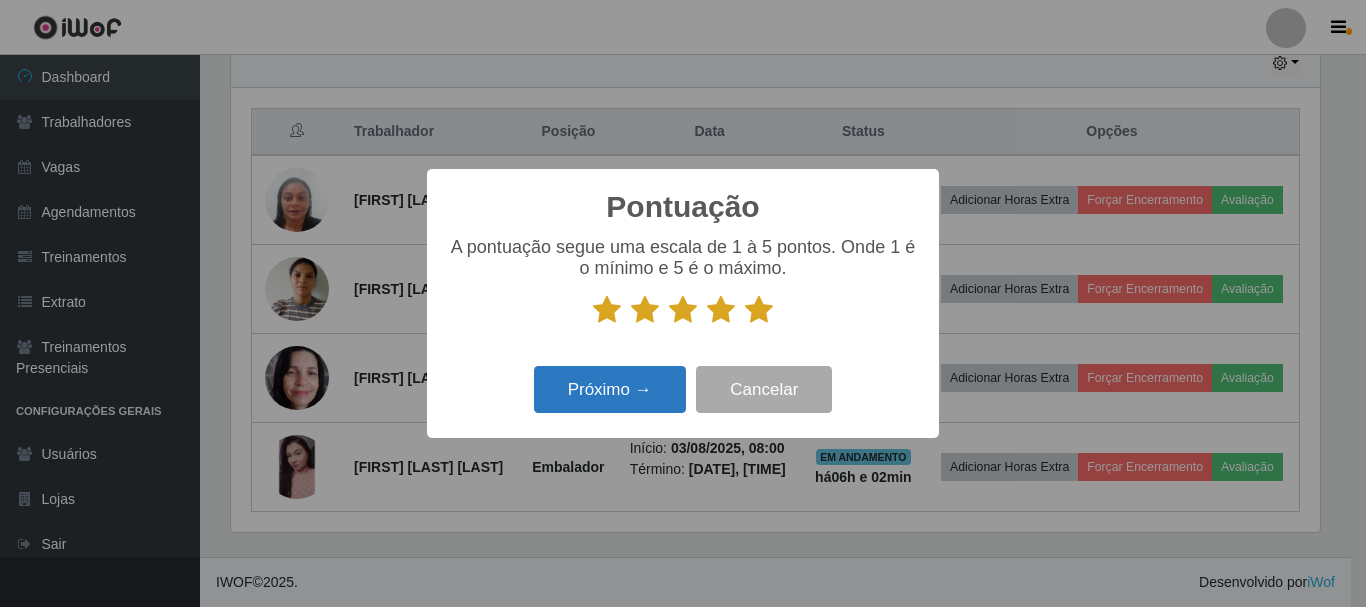 scroll, scrollTop: 999585, scrollLeft: 998911, axis: both 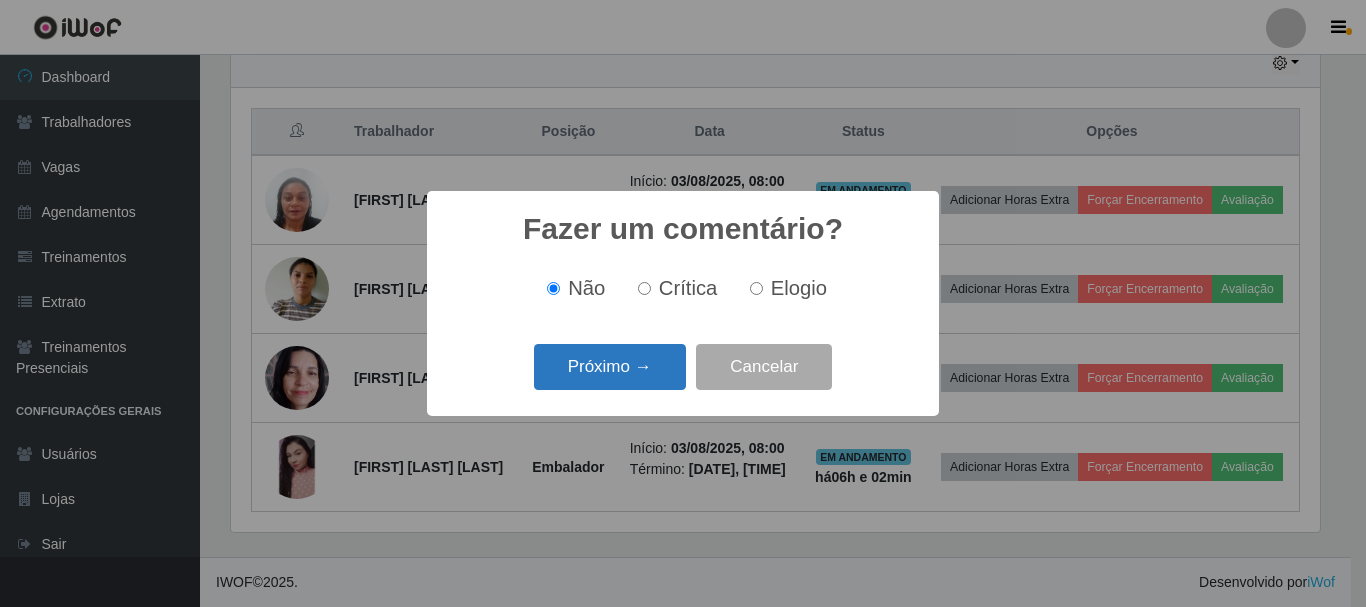 click on "Próximo →" at bounding box center (610, 367) 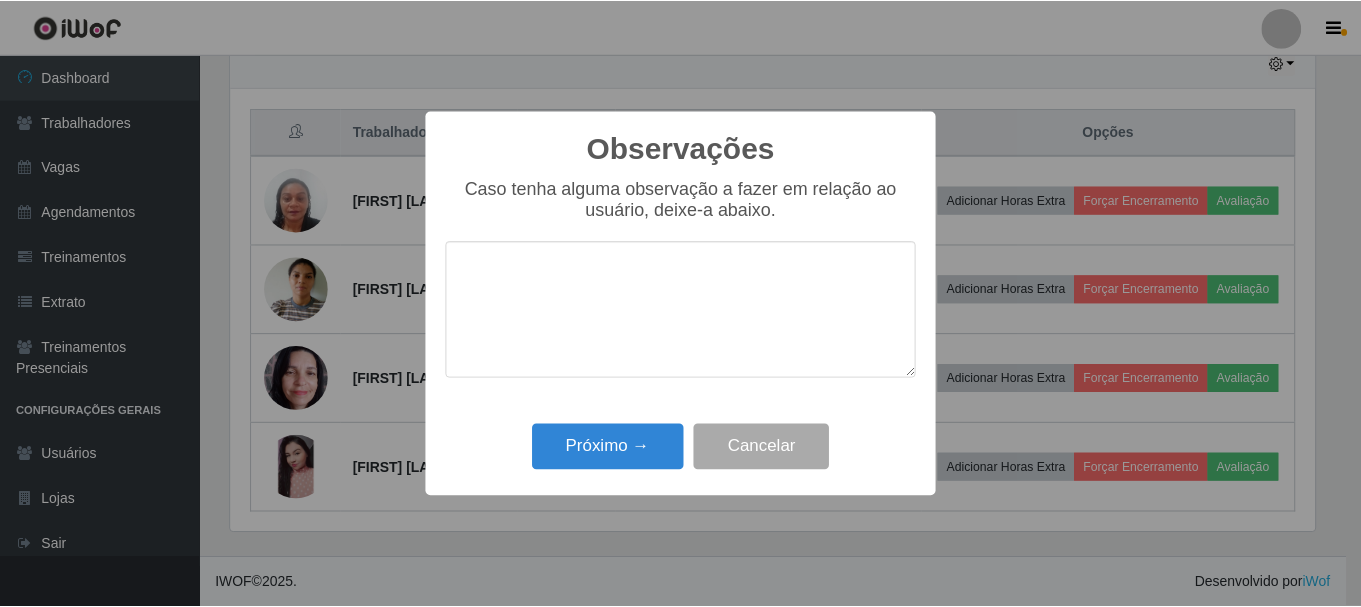 scroll, scrollTop: 999585, scrollLeft: 998911, axis: both 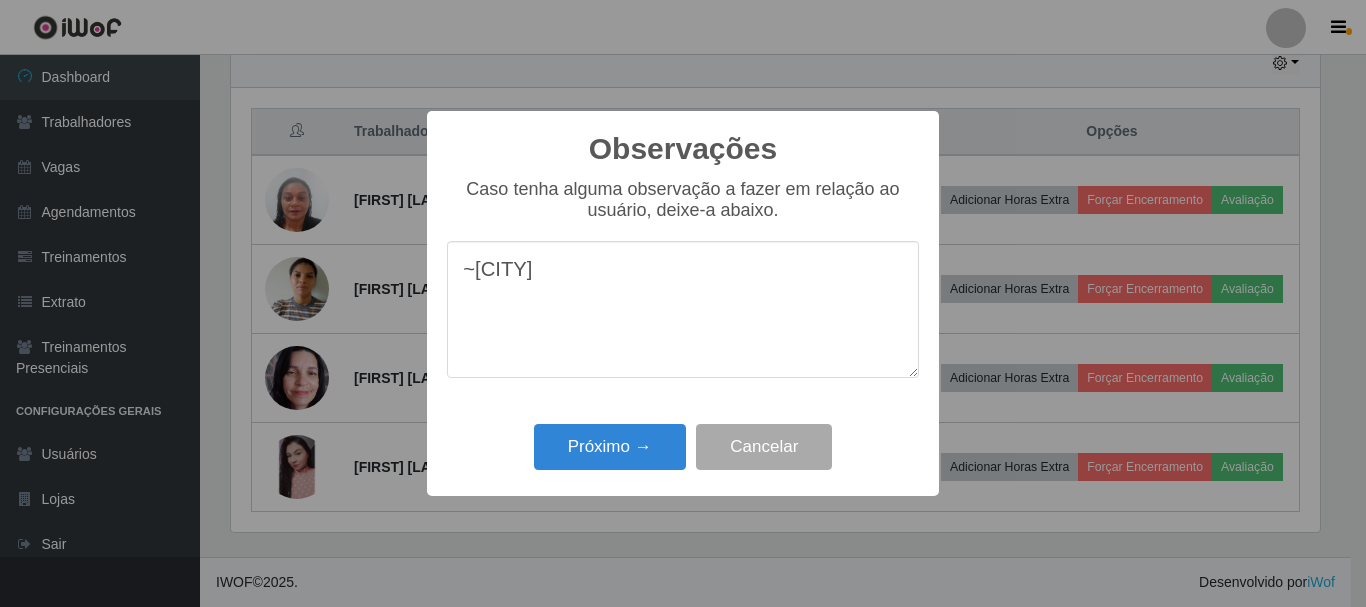 type on "~" 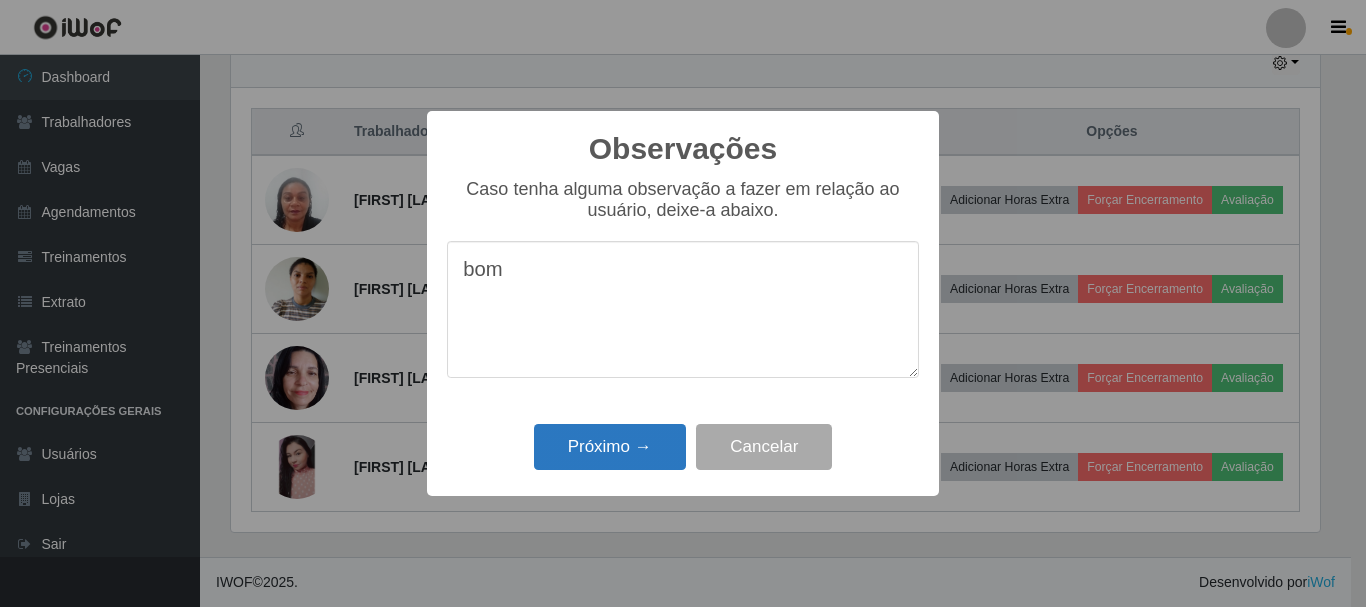 type on "bom" 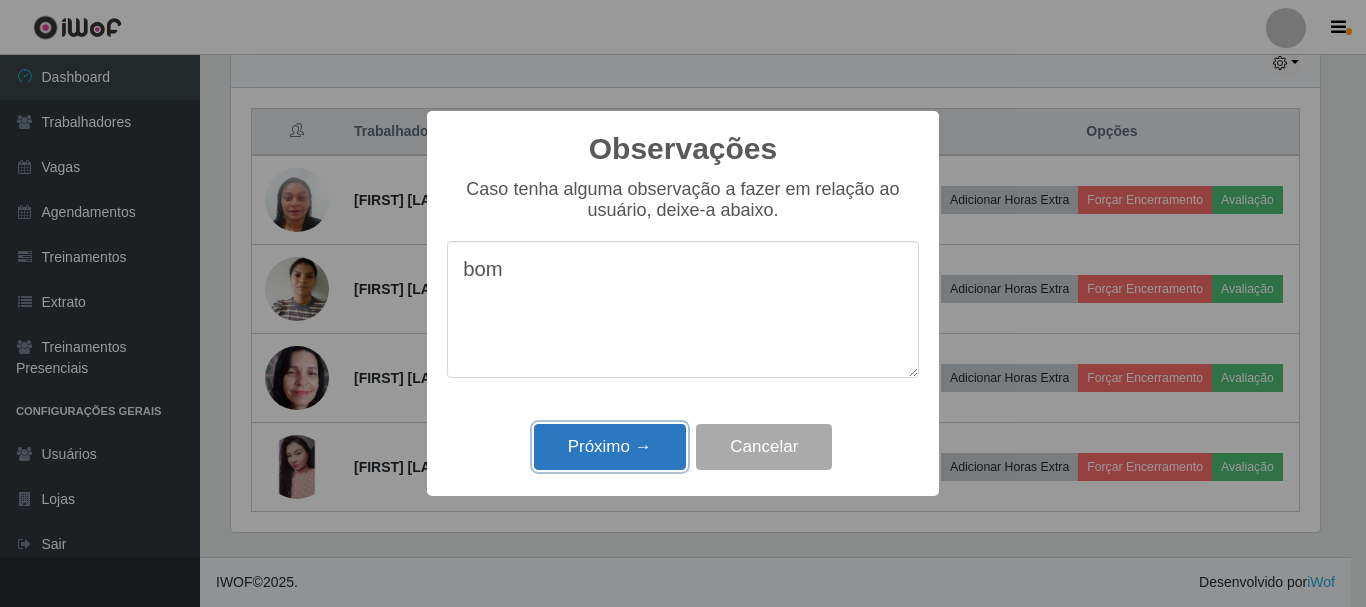 click on "Próximo →" at bounding box center (610, 447) 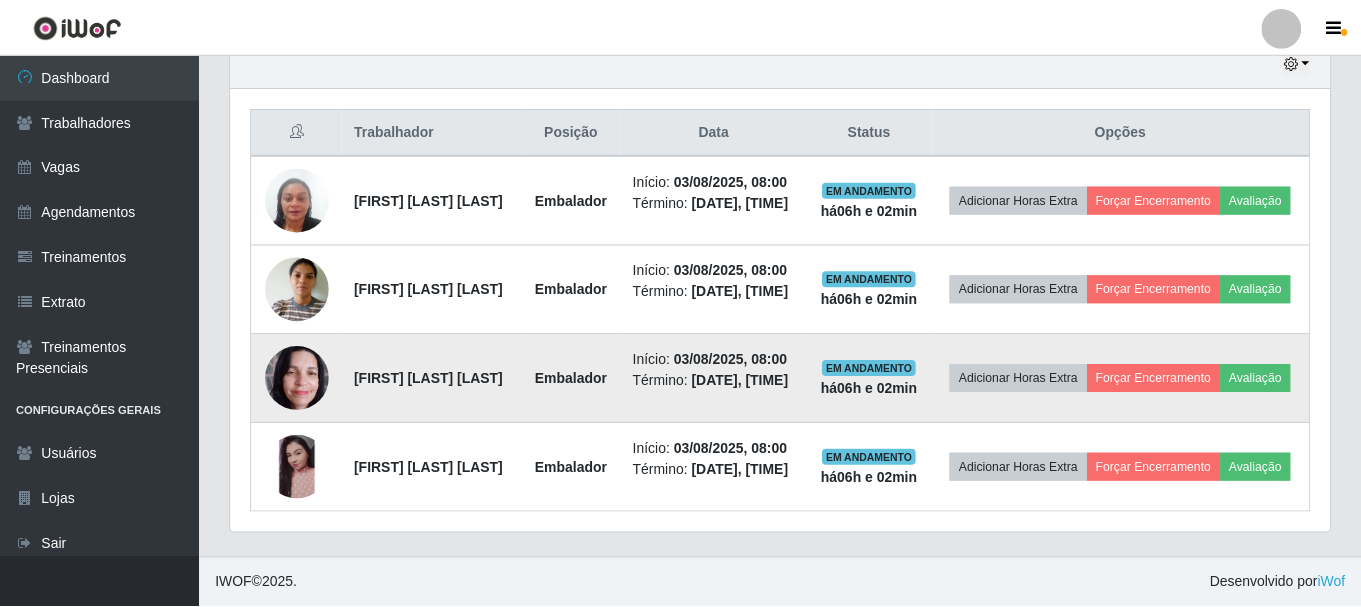 scroll, scrollTop: 999585, scrollLeft: 998901, axis: both 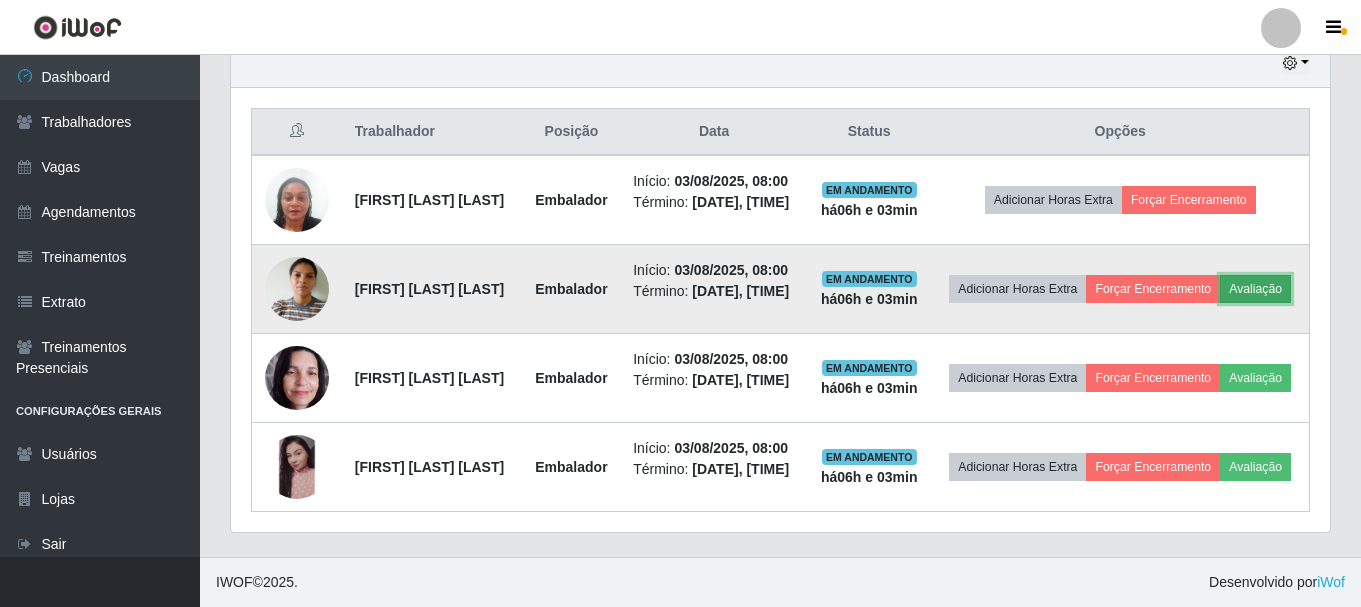 click on "Avaliação" at bounding box center (1255, 289) 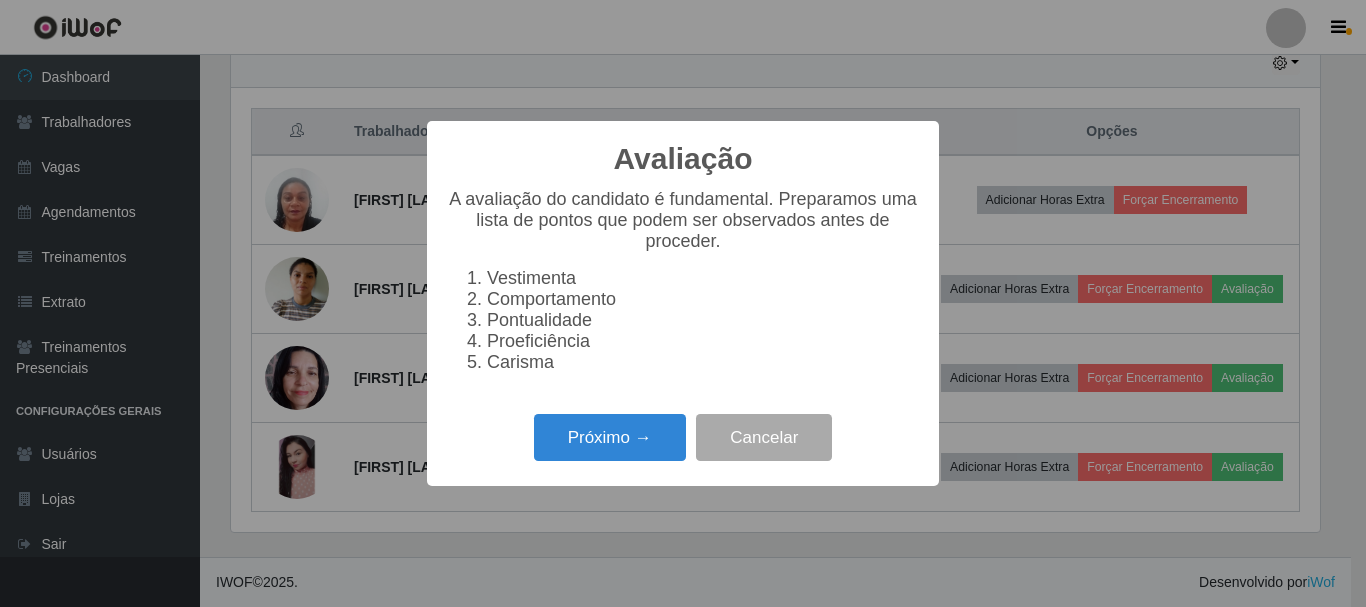scroll, scrollTop: 999585, scrollLeft: 998911, axis: both 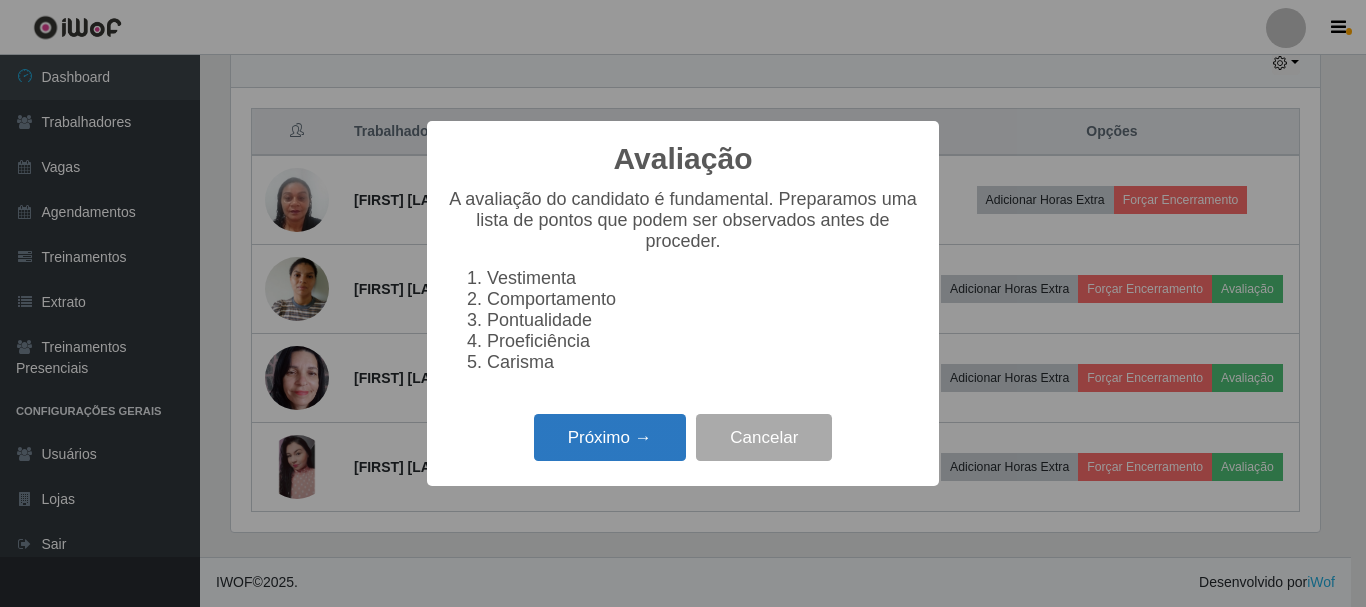 click on "Próximo →" at bounding box center [610, 437] 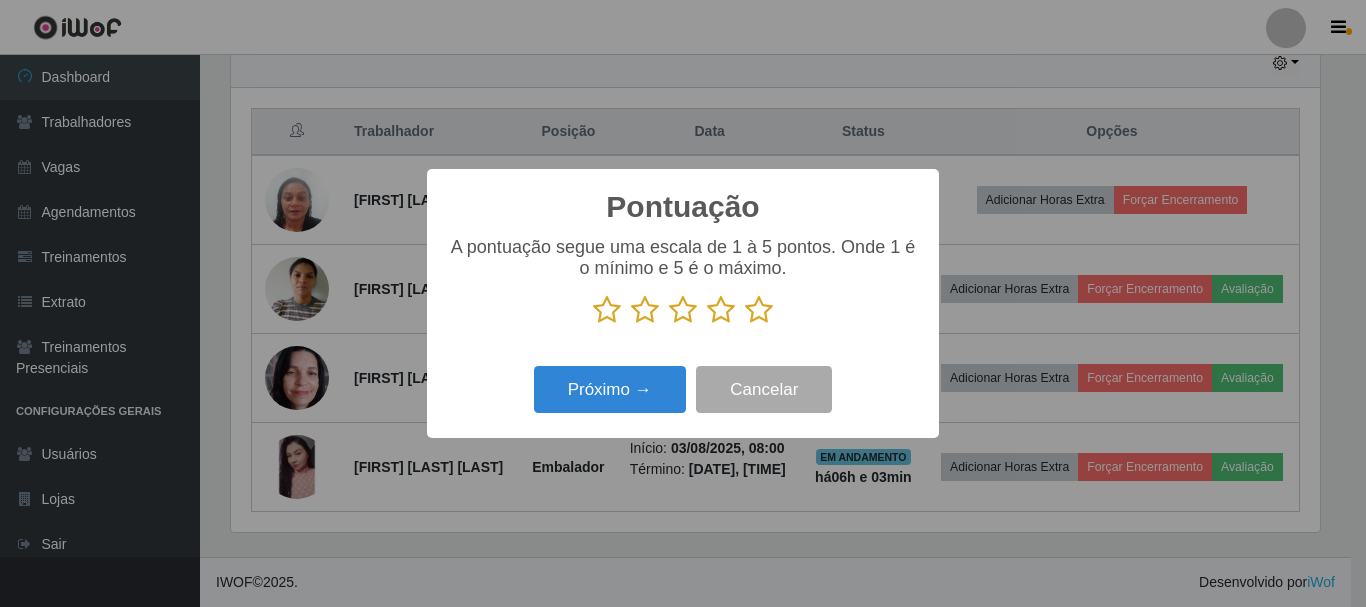 scroll, scrollTop: 999585, scrollLeft: 998911, axis: both 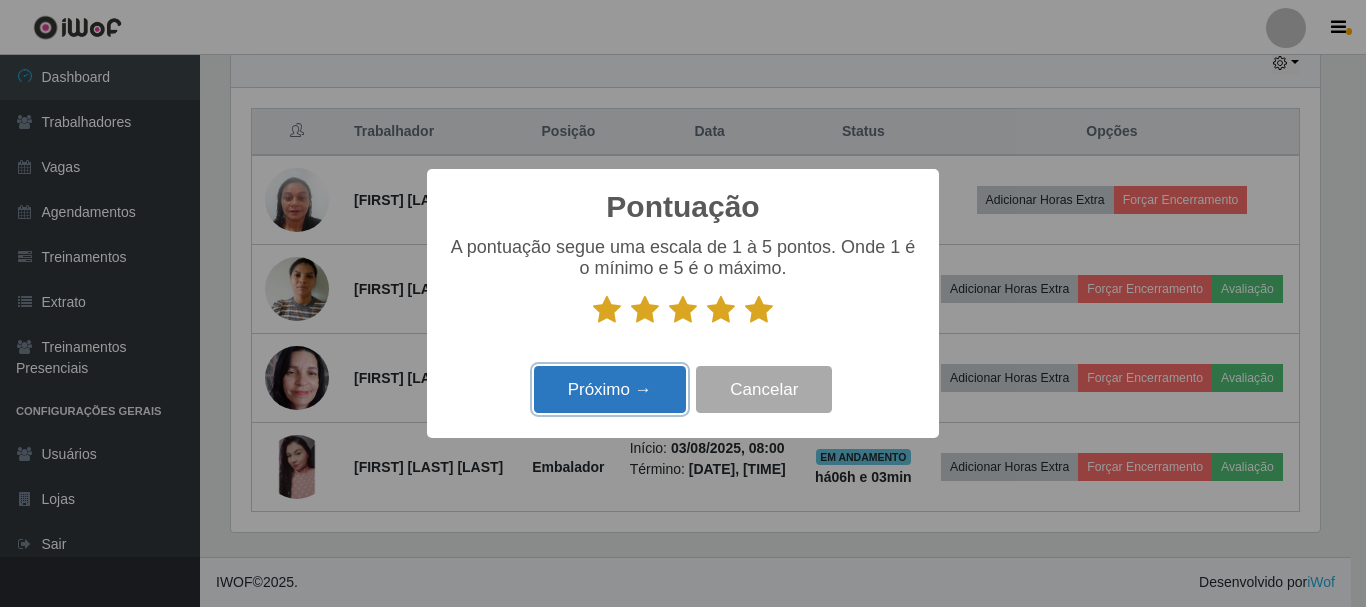 click on "Próximo →" at bounding box center [610, 389] 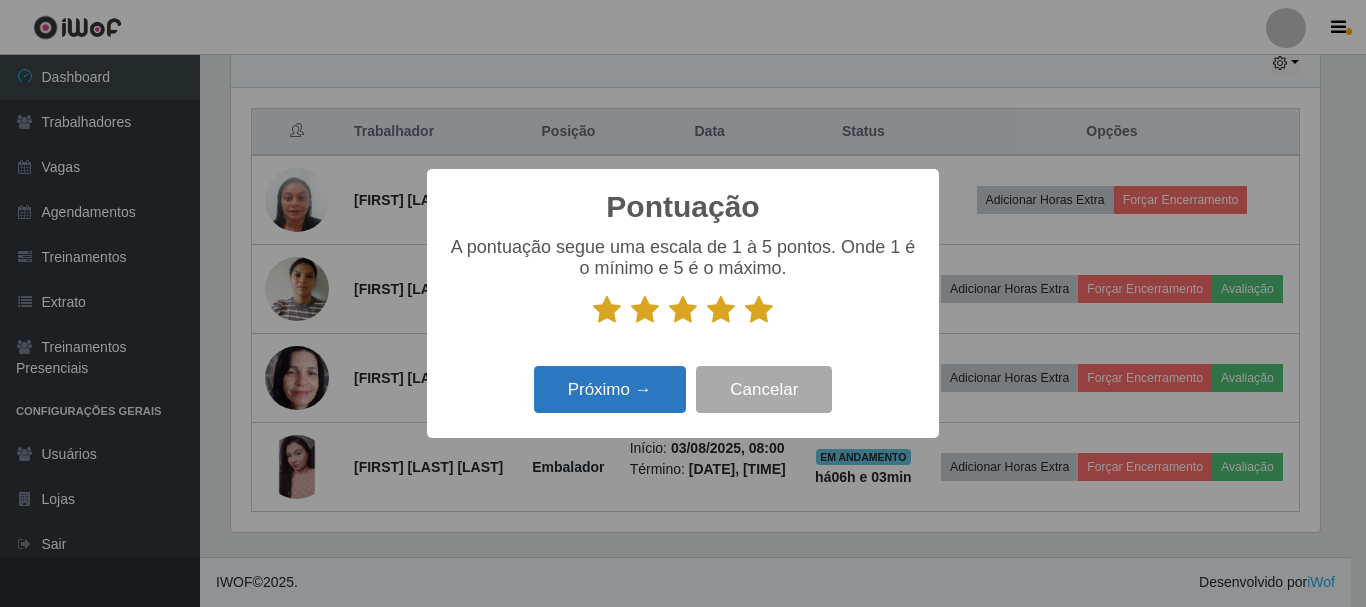 scroll, scrollTop: 999585, scrollLeft: 998911, axis: both 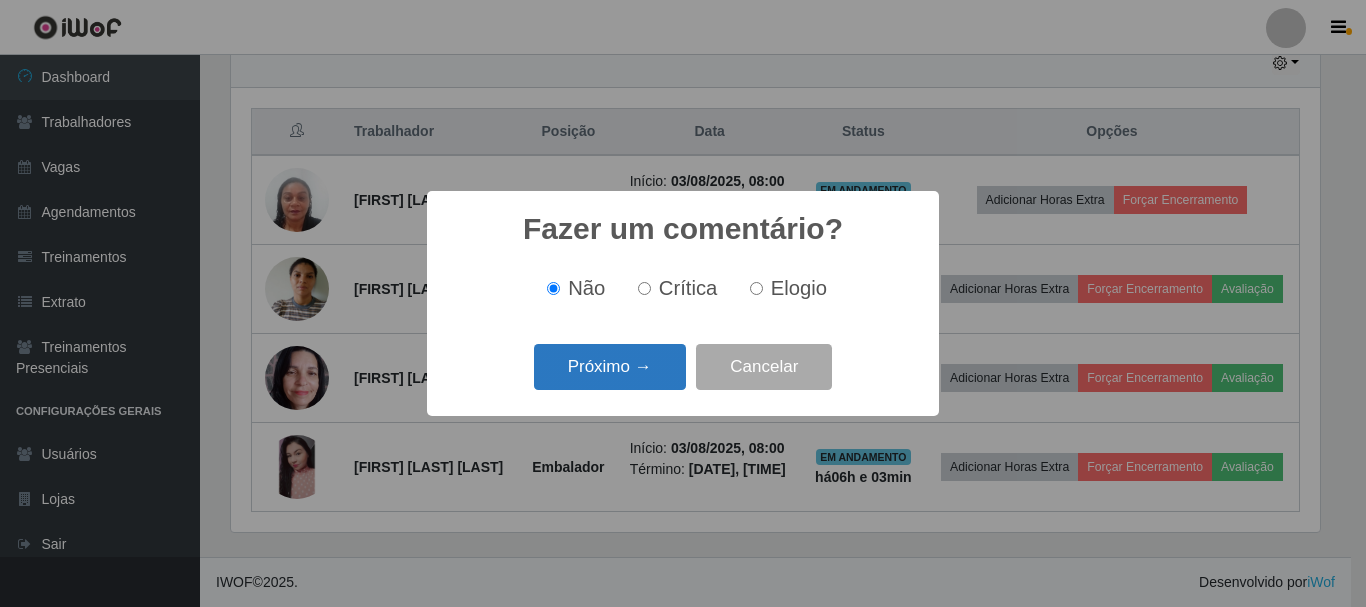 click on "Próximo →" at bounding box center [610, 367] 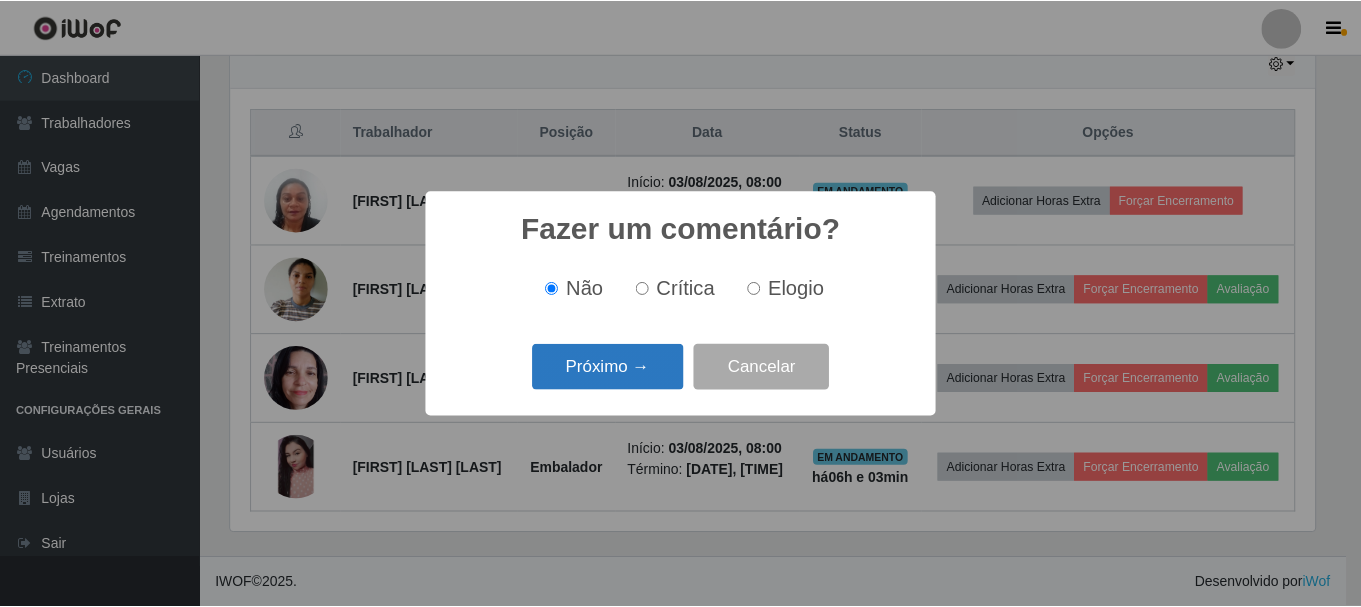 scroll, scrollTop: 999585, scrollLeft: 998911, axis: both 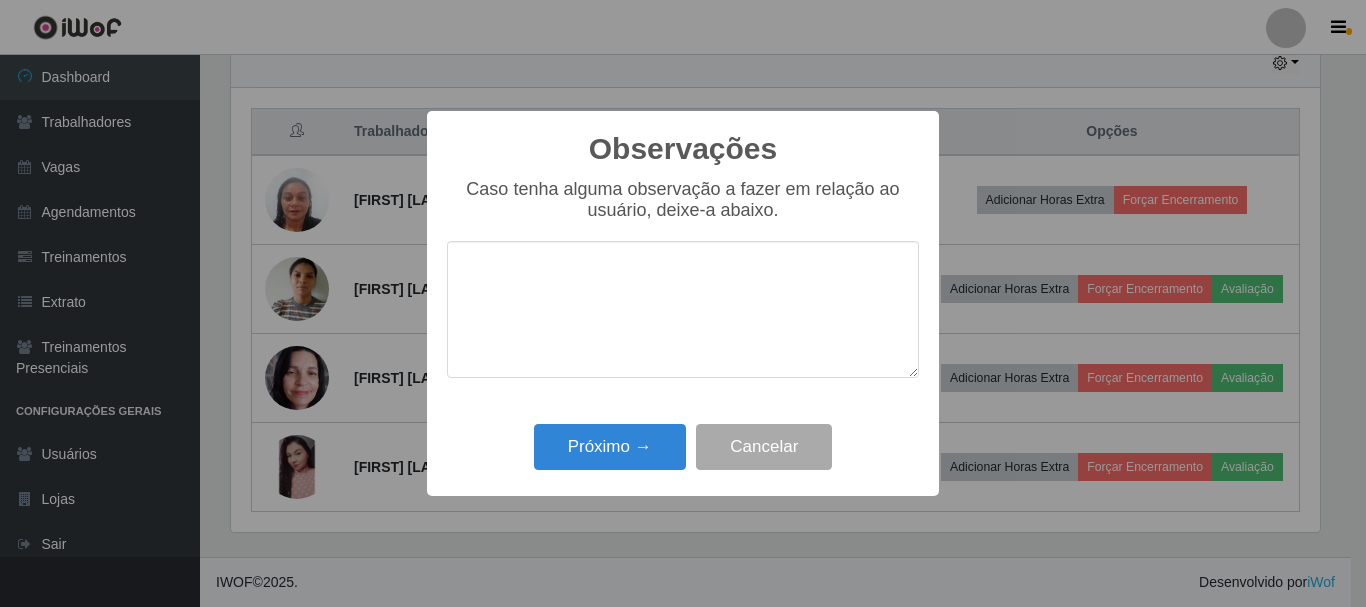 type on "o" 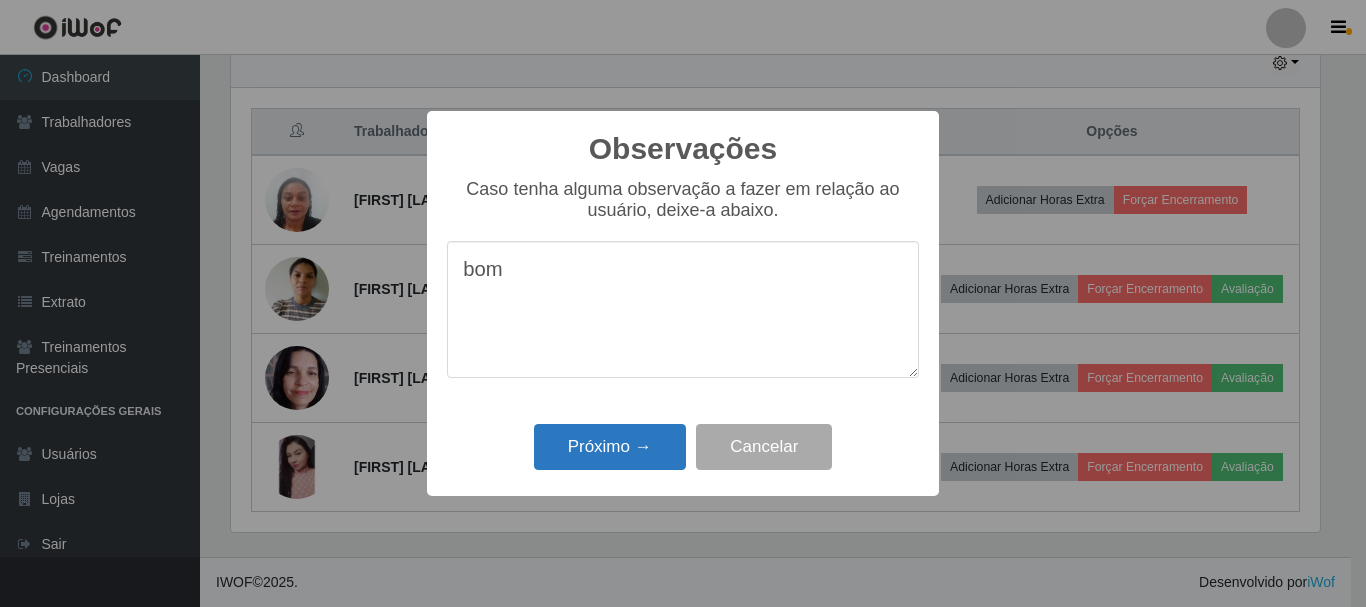 type on "bom" 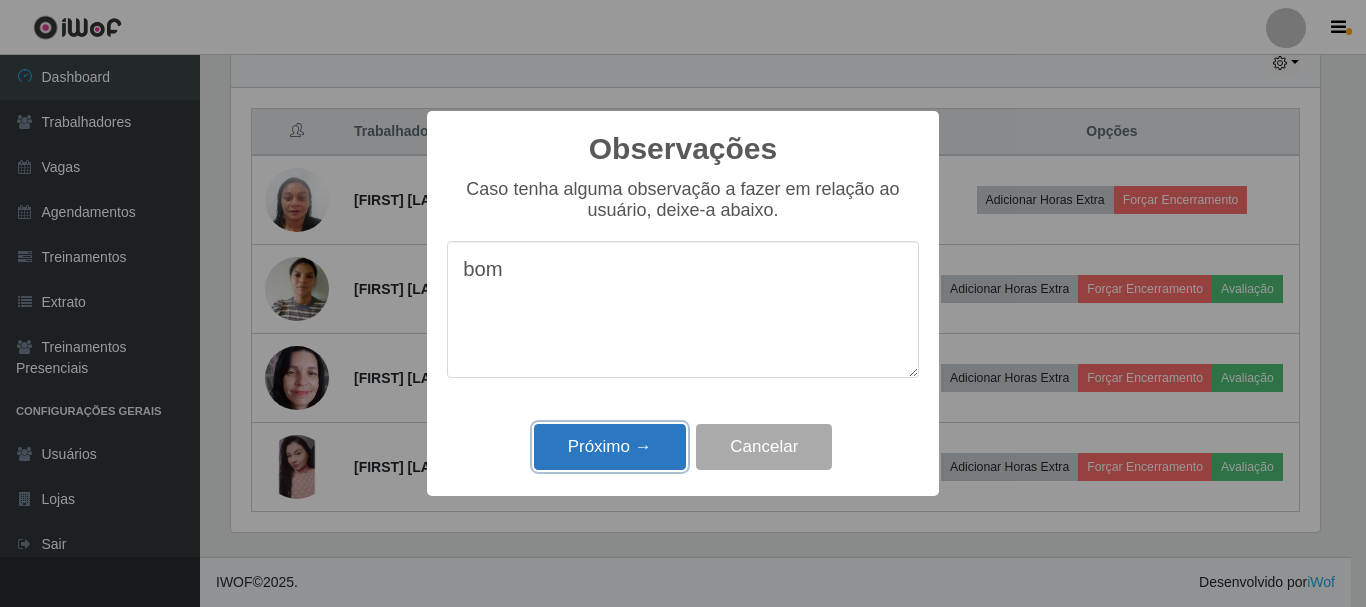 click on "Próximo →" at bounding box center [610, 447] 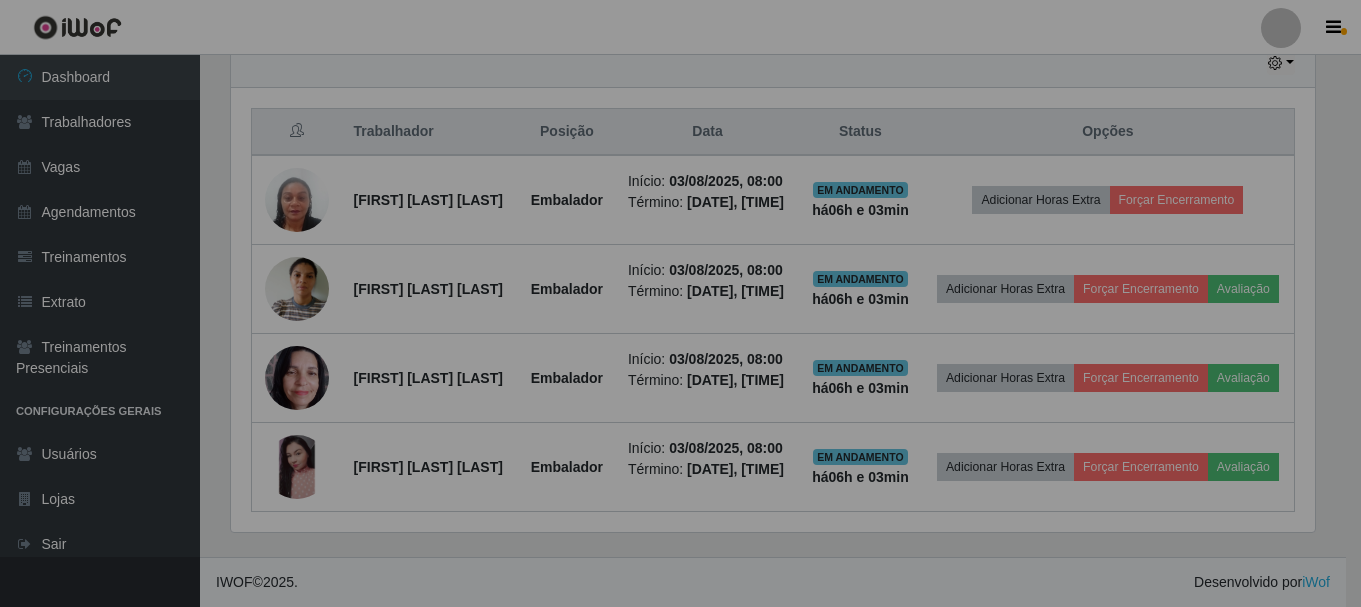 scroll, scrollTop: 999585, scrollLeft: 998901, axis: both 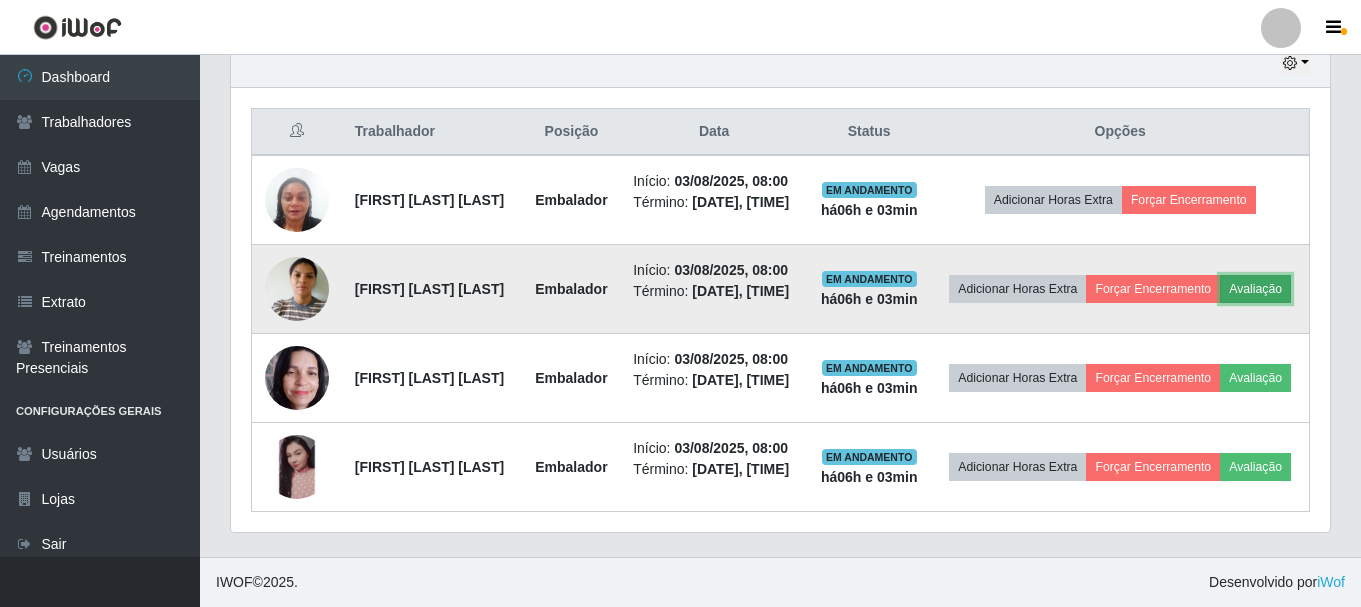 click on "Avaliação" at bounding box center [1255, 289] 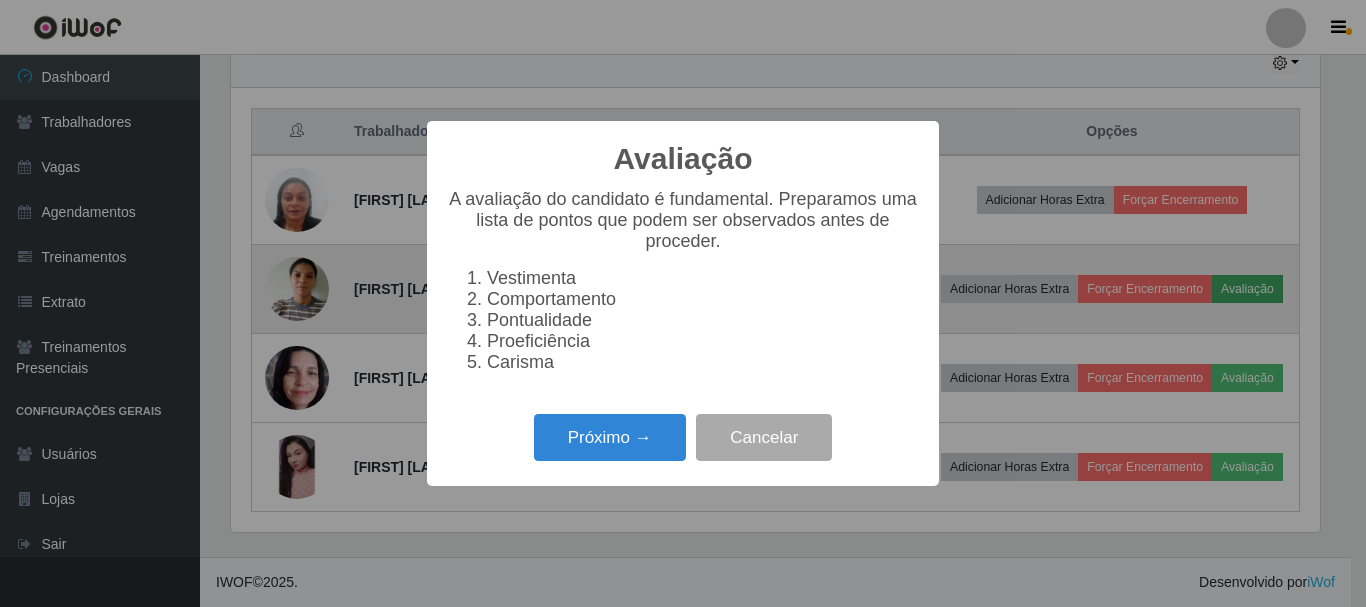 scroll, scrollTop: 999585, scrollLeft: 998911, axis: both 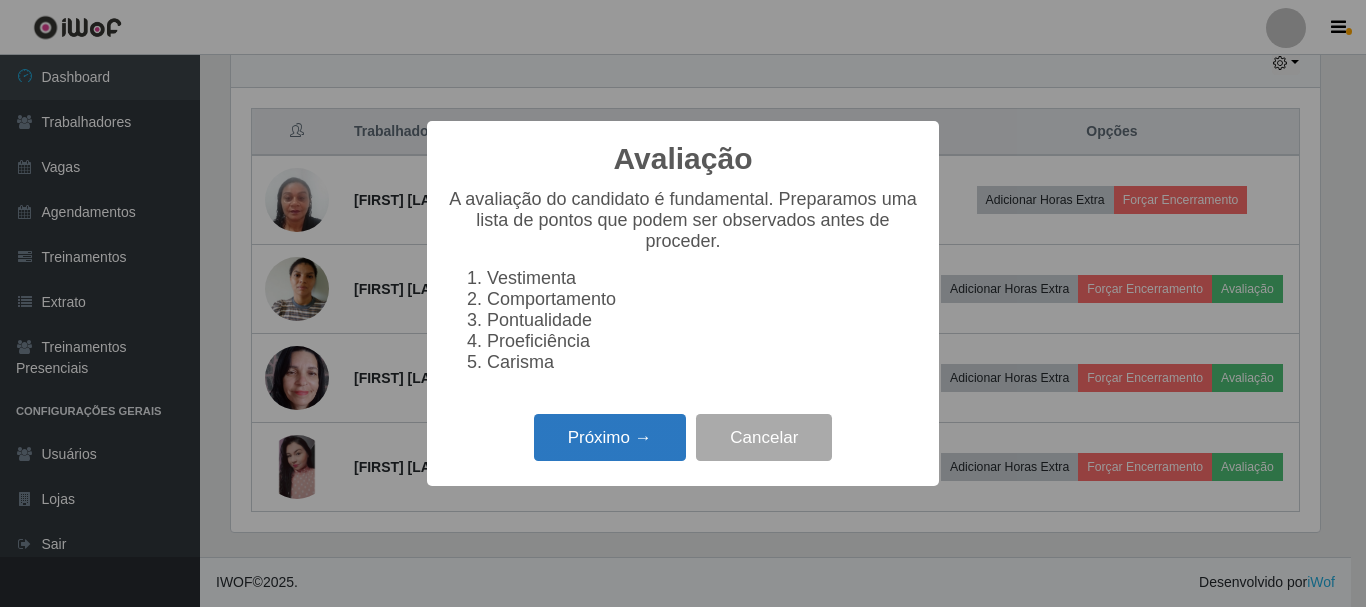 click on "Próximo →" at bounding box center (610, 437) 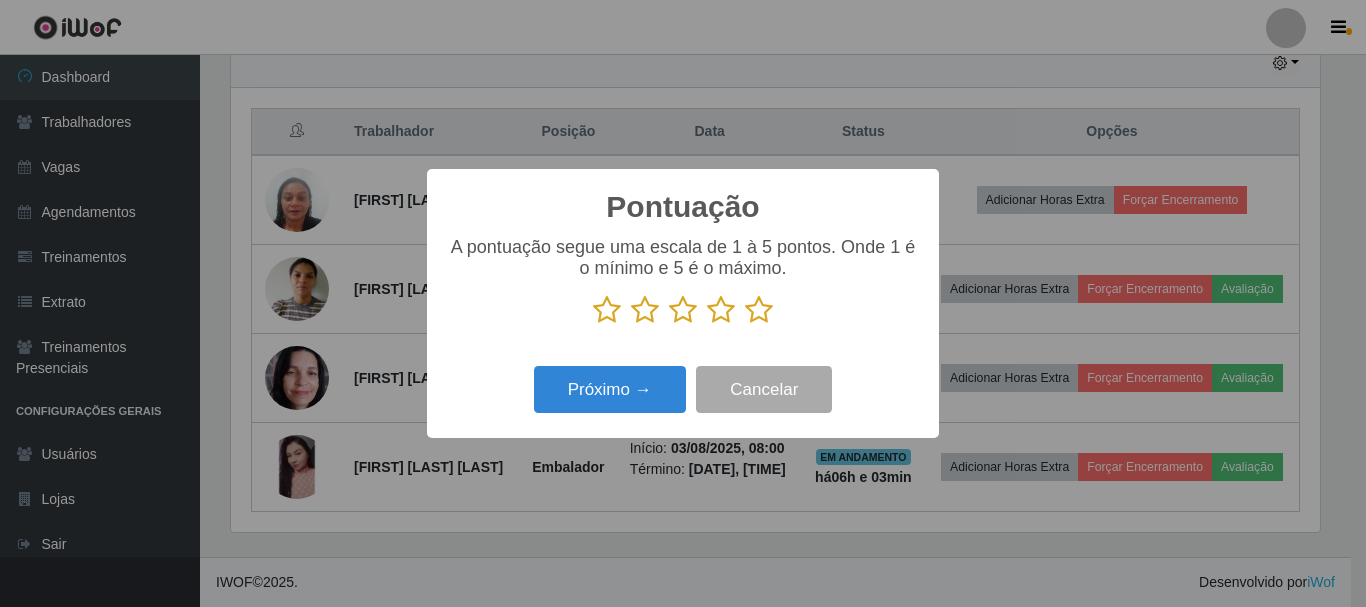 click at bounding box center [759, 310] 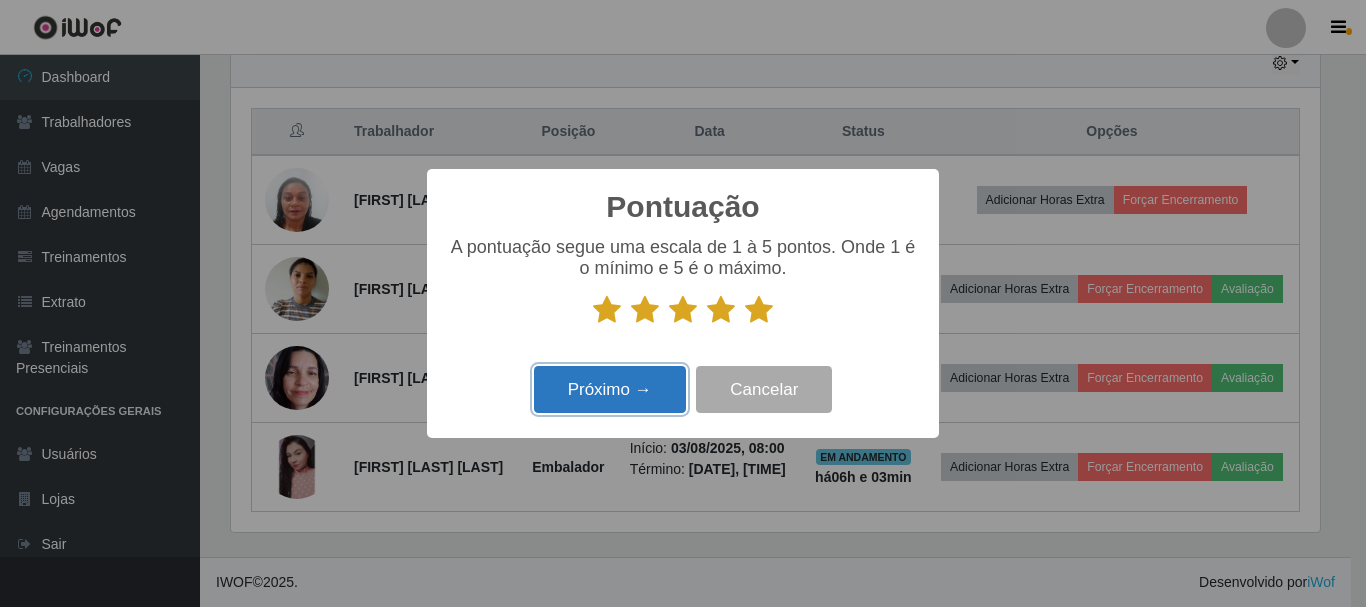 click on "Próximo →" at bounding box center [610, 389] 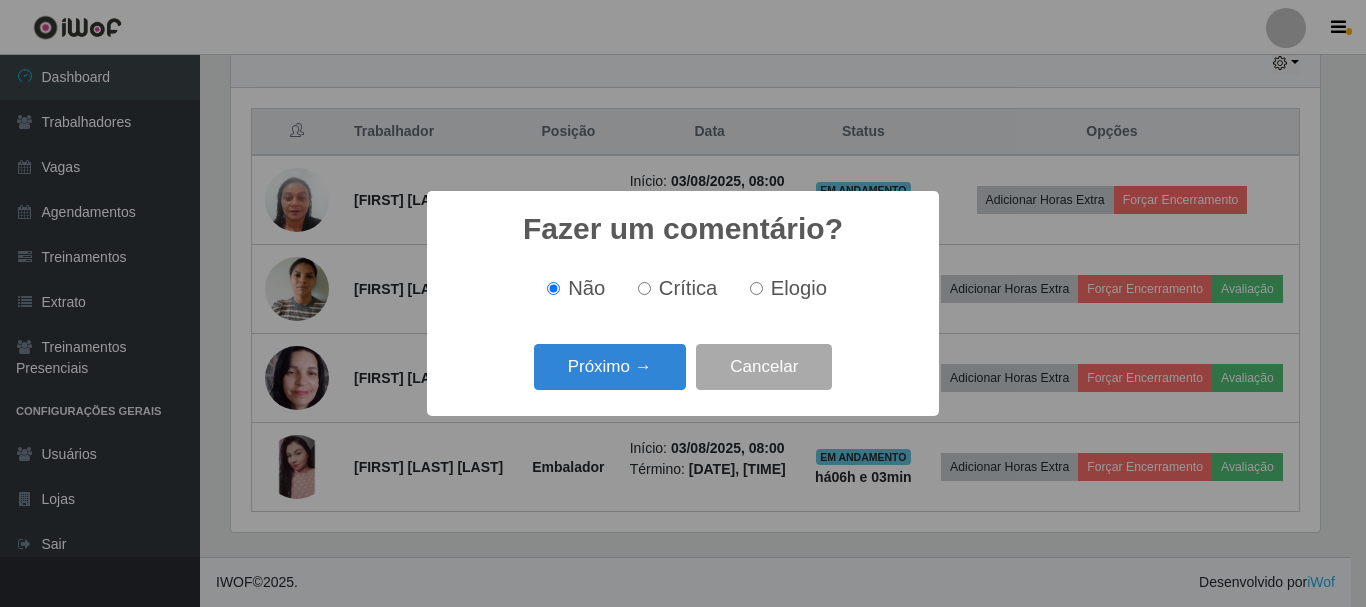 scroll, scrollTop: 999585, scrollLeft: 998911, axis: both 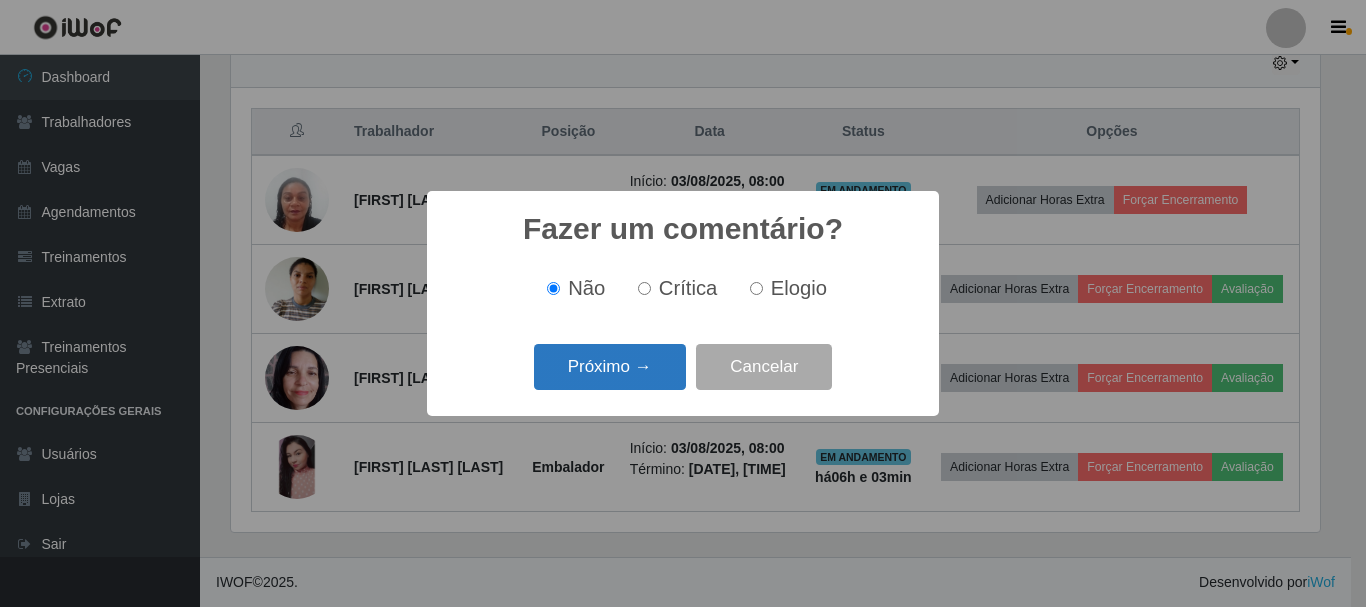 click on "Próximo →" at bounding box center [610, 367] 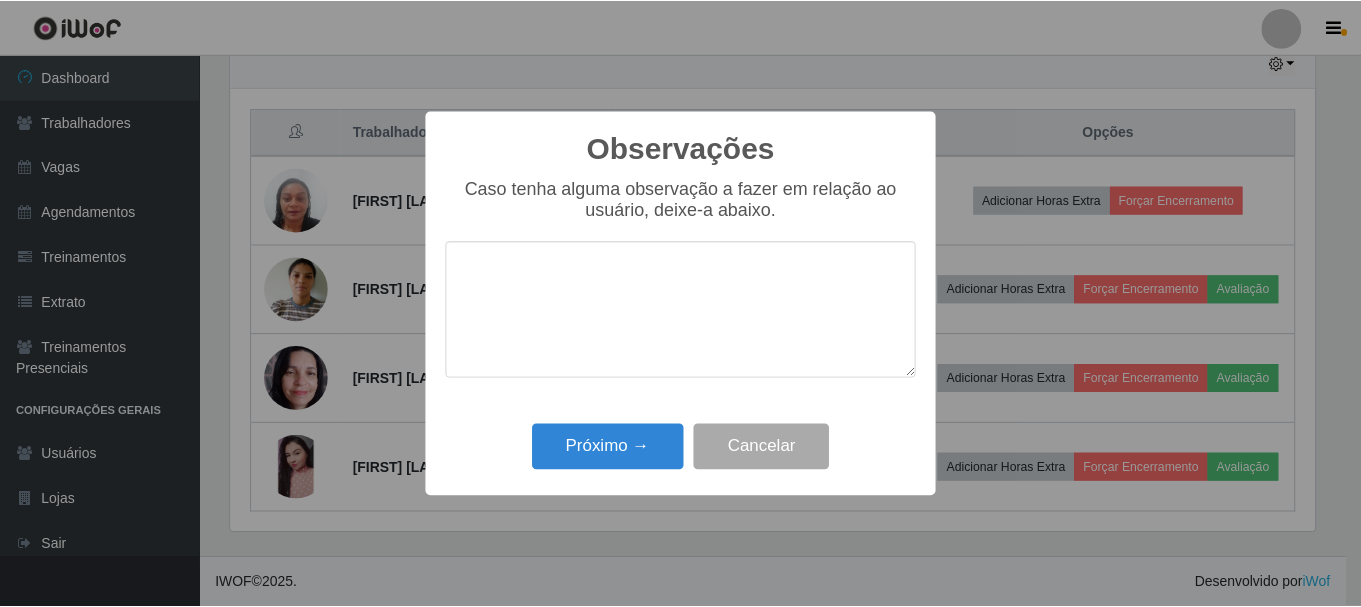 scroll, scrollTop: 999585, scrollLeft: 998911, axis: both 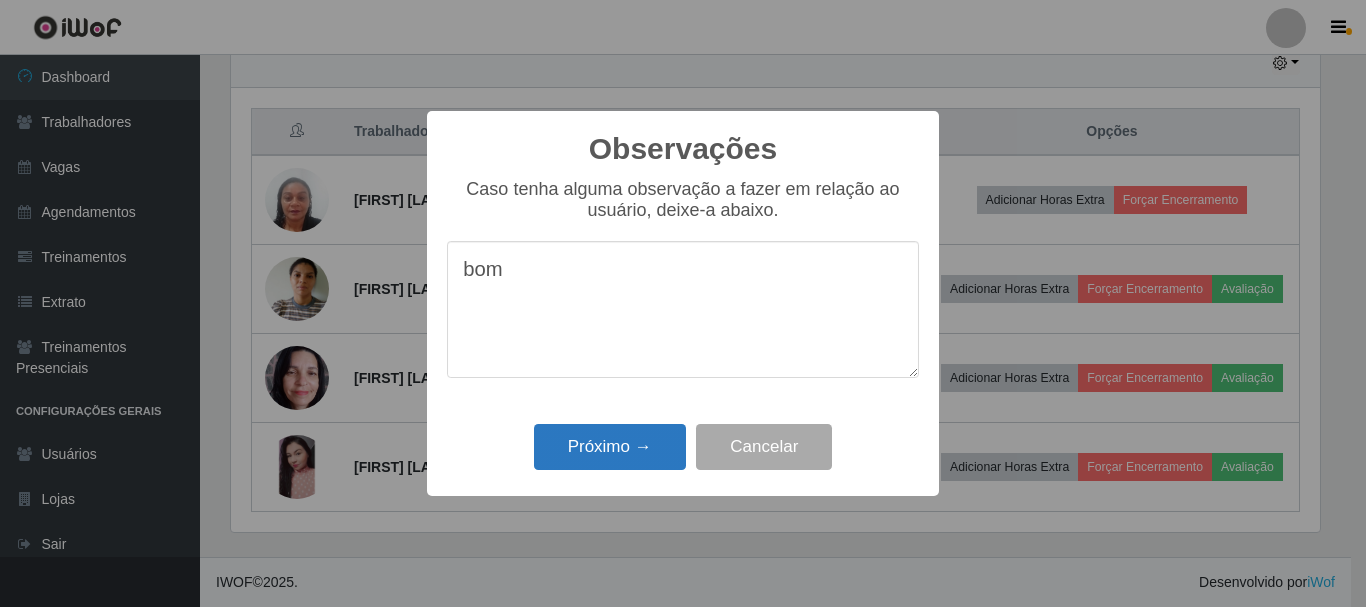type on "bom" 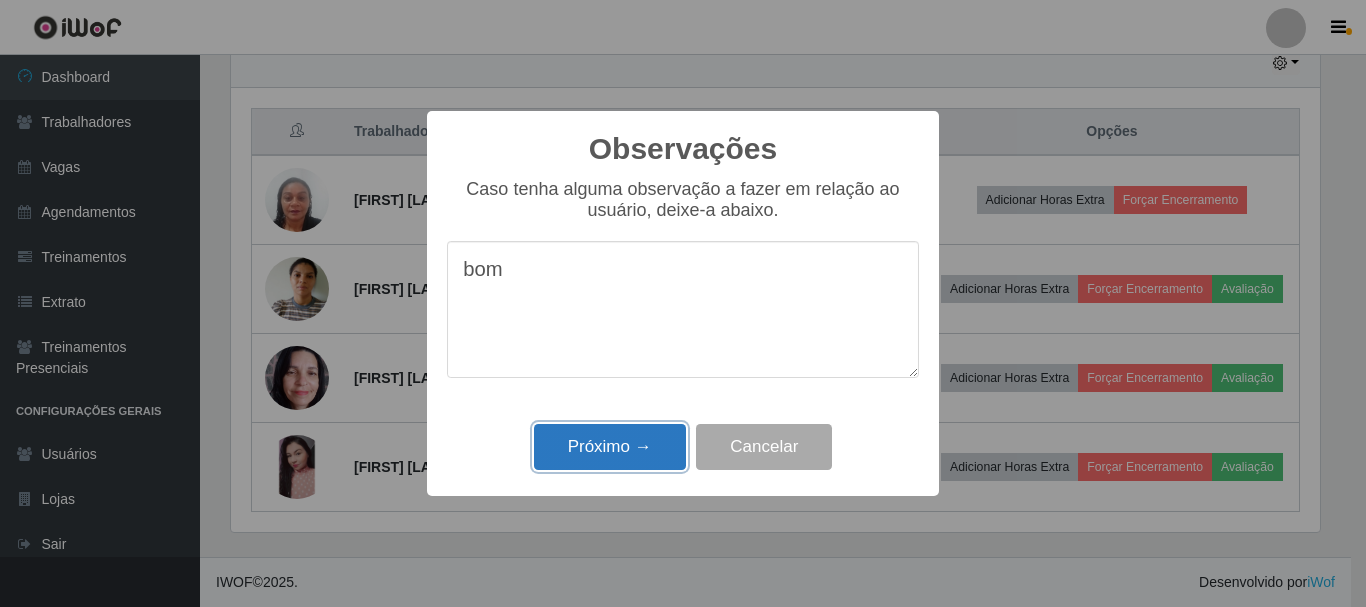 click on "Próximo →" at bounding box center (610, 447) 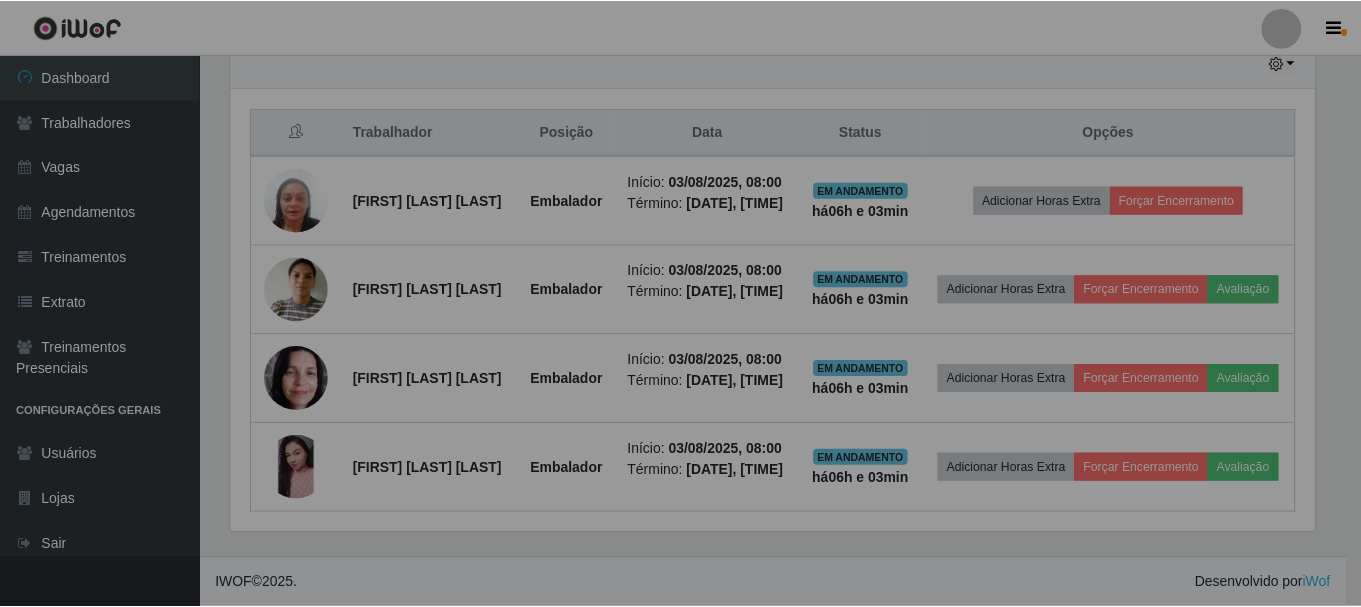 scroll, scrollTop: 999585, scrollLeft: 998901, axis: both 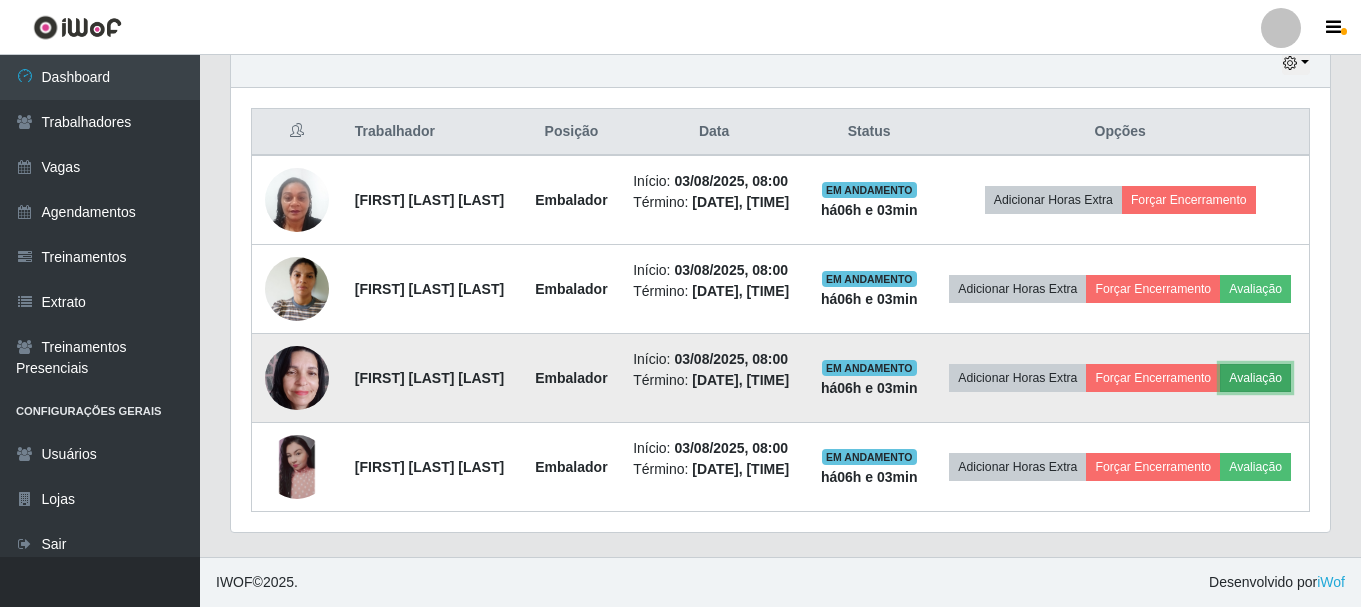 click on "Avaliação" at bounding box center [1255, 378] 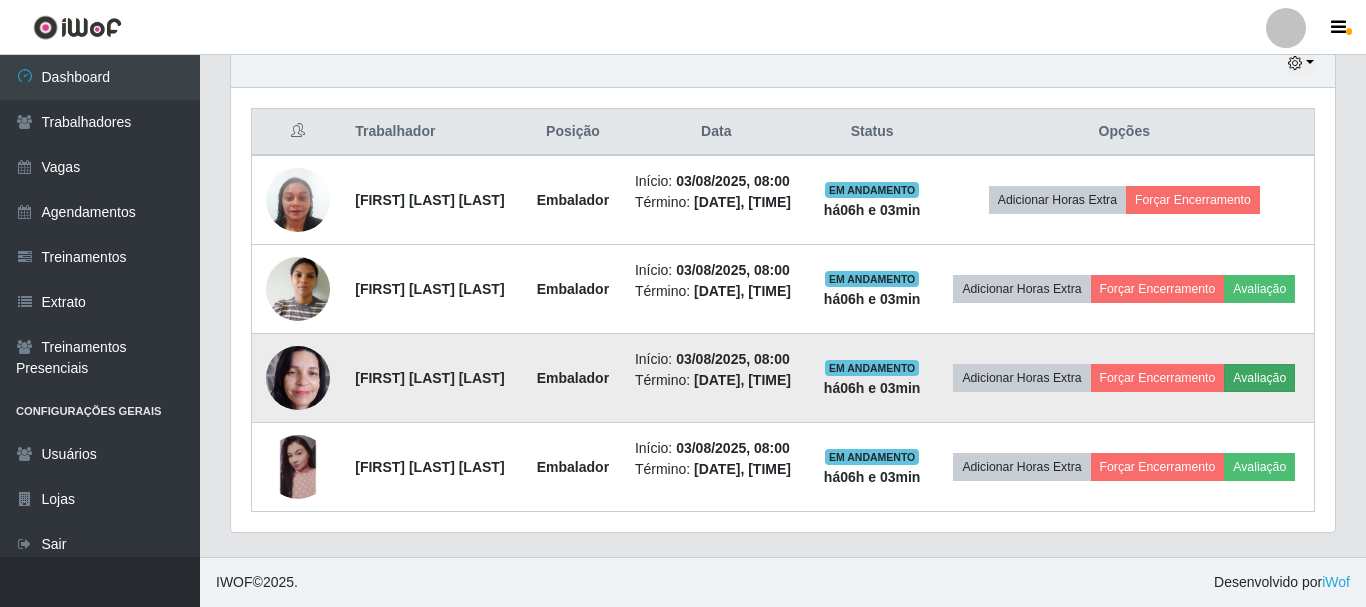 scroll, scrollTop: 999585, scrollLeft: 998911, axis: both 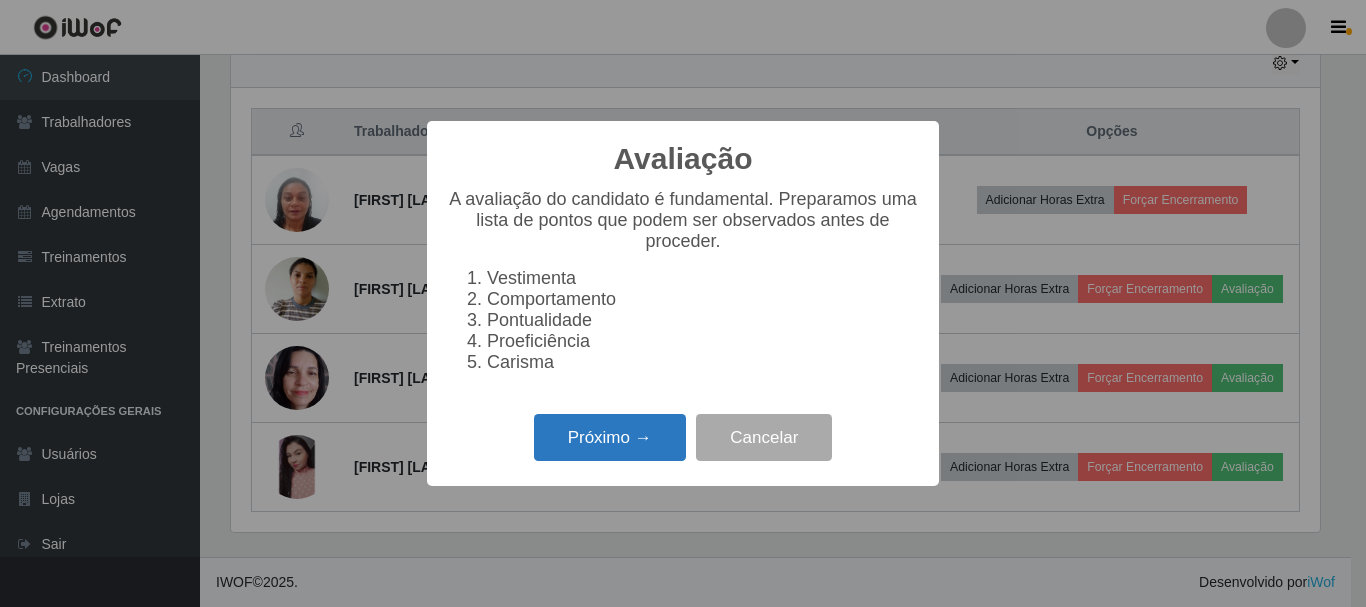 click on "Próximo →" at bounding box center [610, 437] 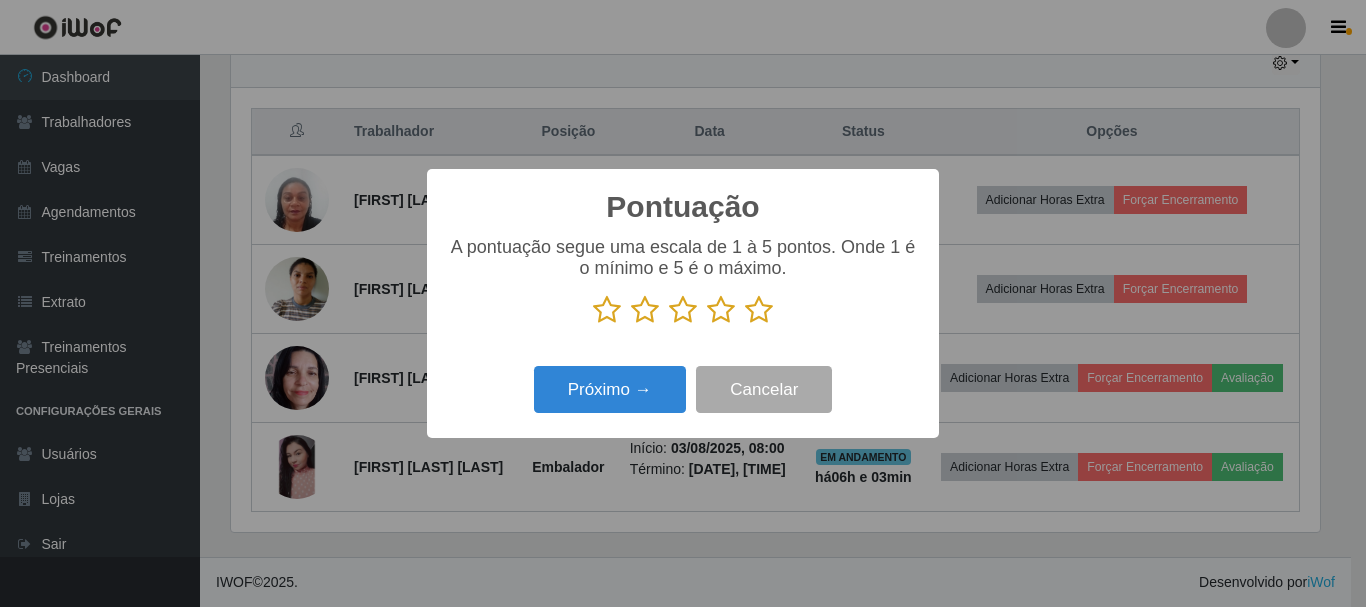 click at bounding box center [759, 310] 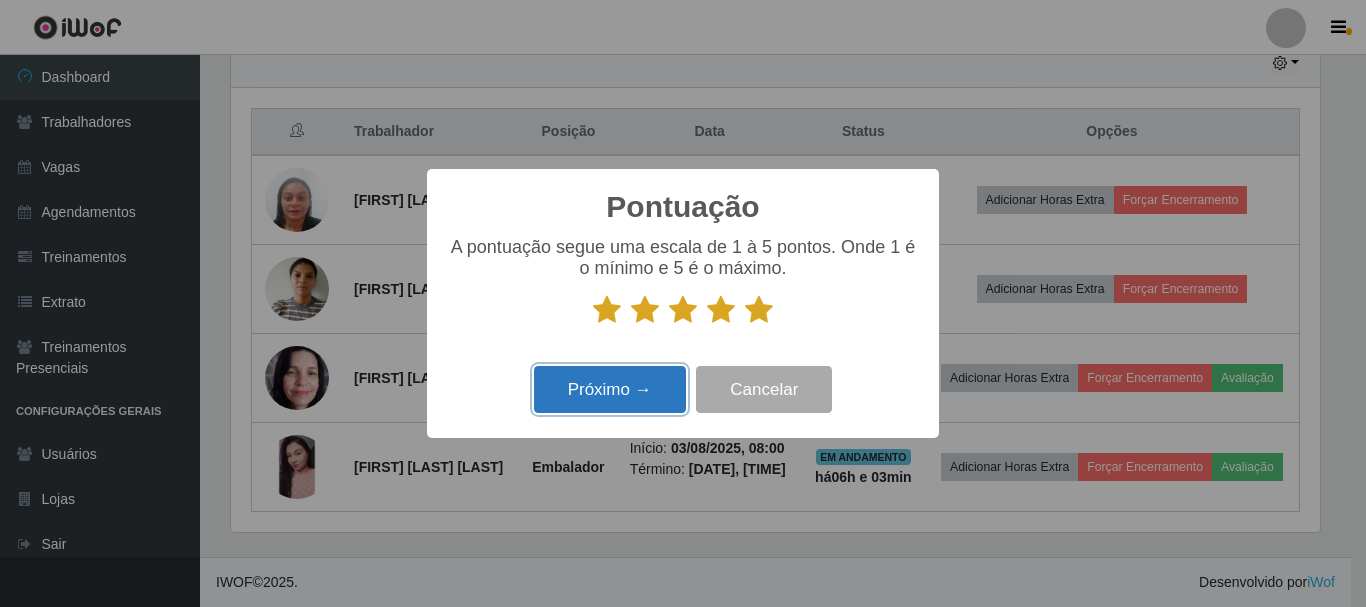 click on "Próximo →" at bounding box center [610, 389] 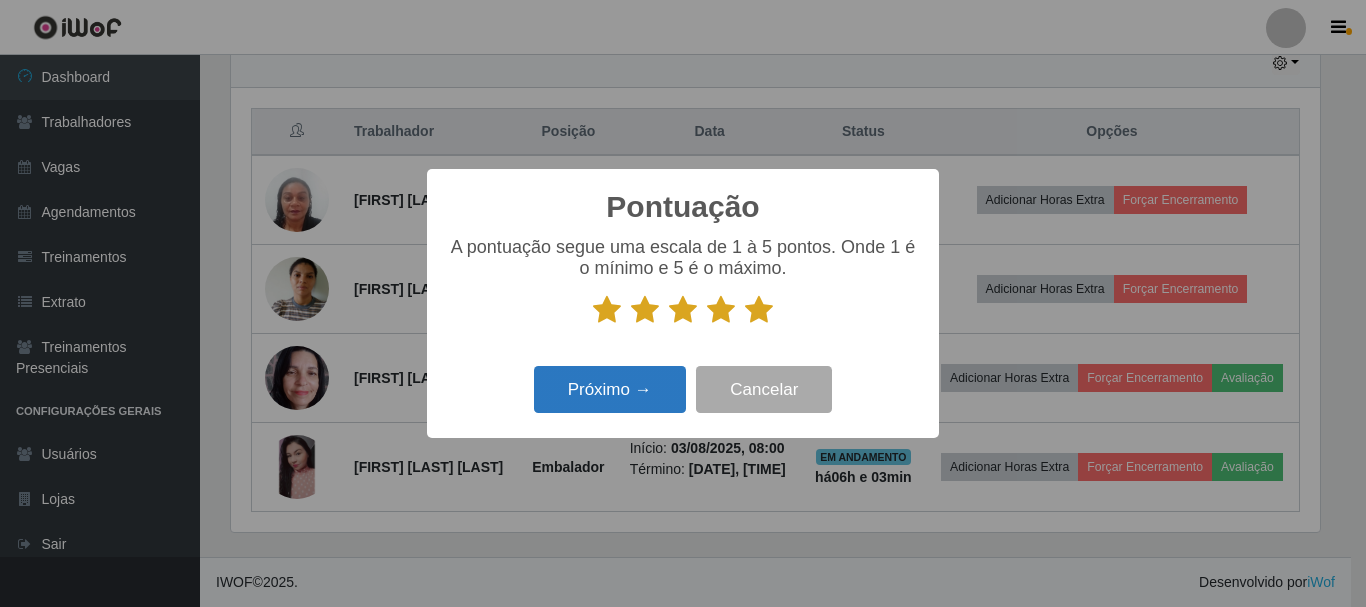scroll, scrollTop: 999585, scrollLeft: 998911, axis: both 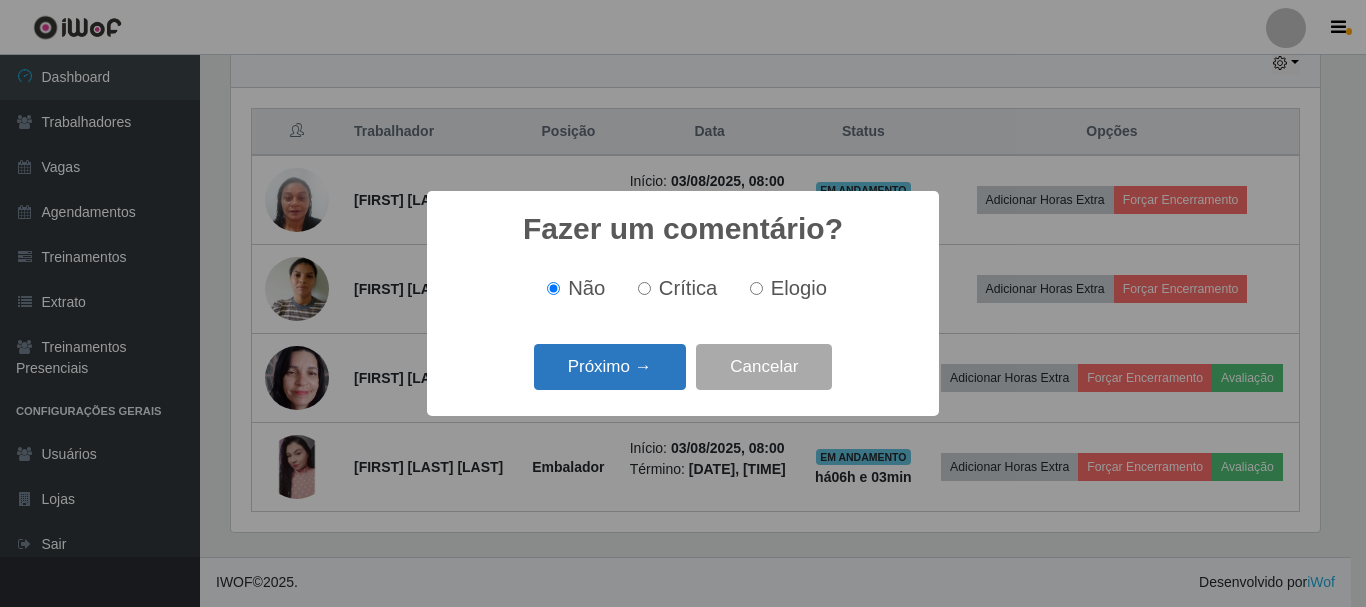 click on "Próximo →" at bounding box center [610, 367] 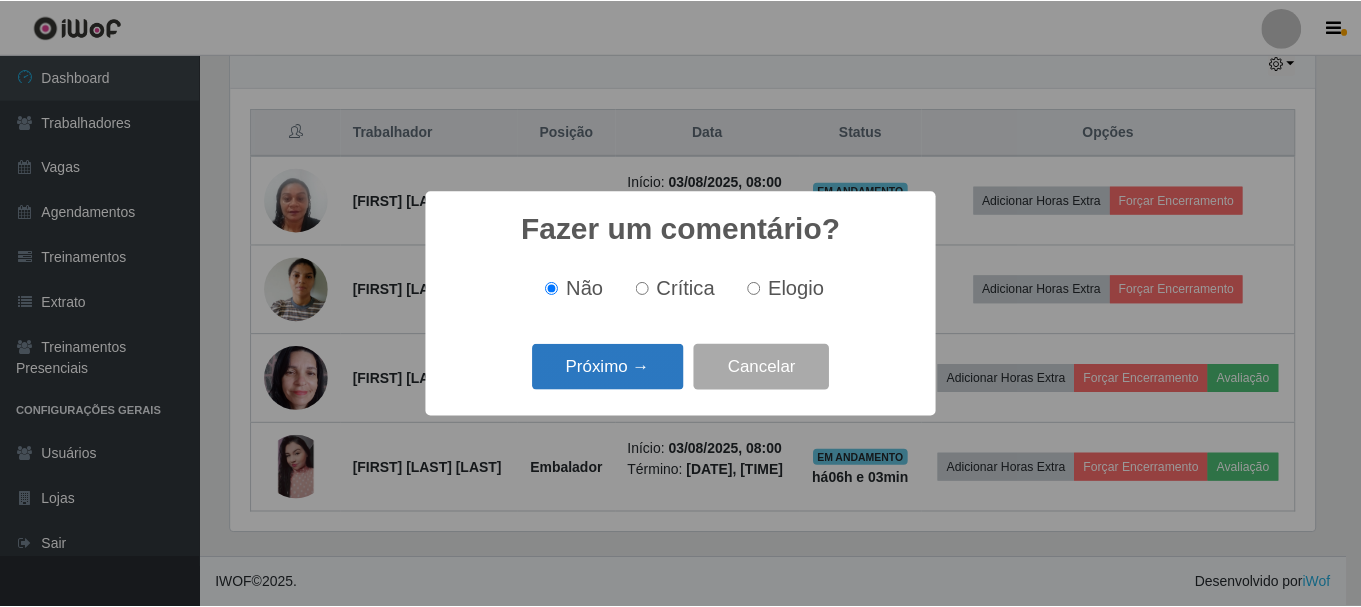 scroll, scrollTop: 999585, scrollLeft: 998911, axis: both 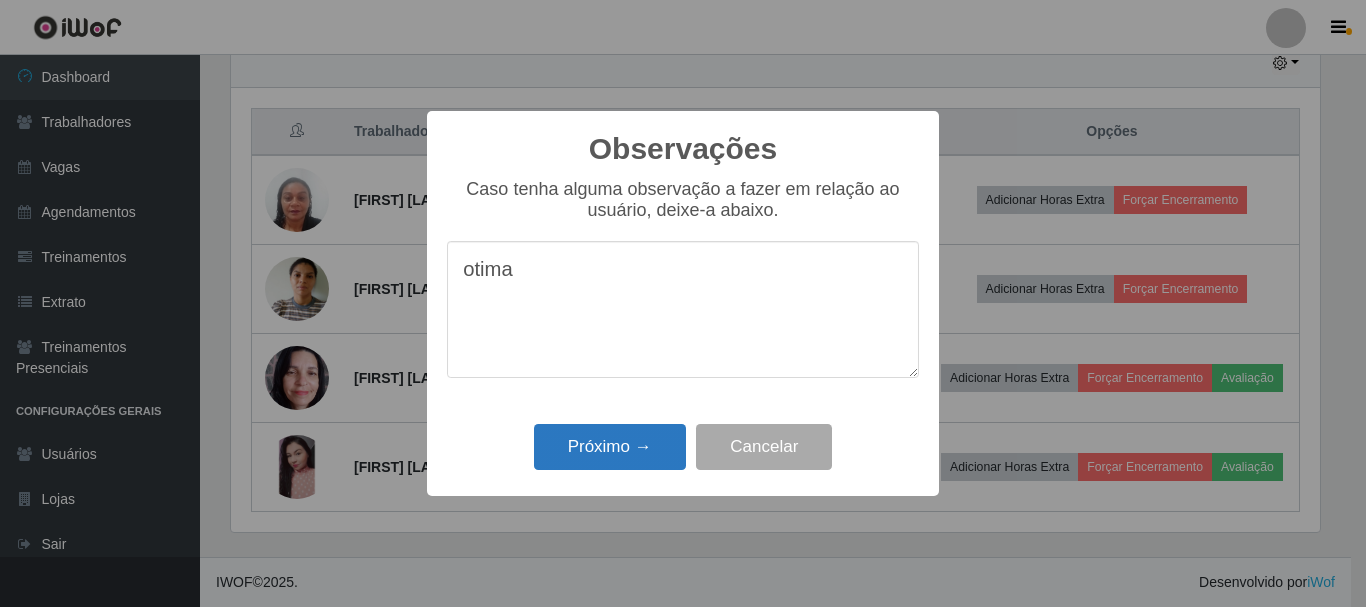 type on "otima" 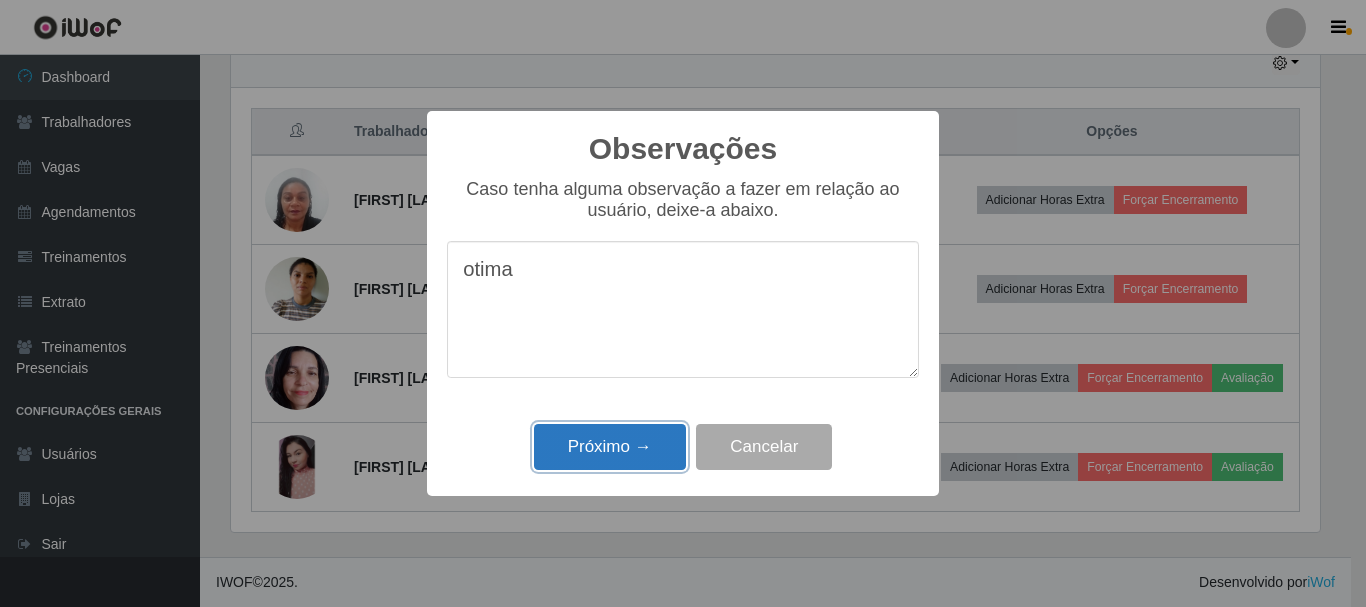 click on "Próximo →" at bounding box center [610, 447] 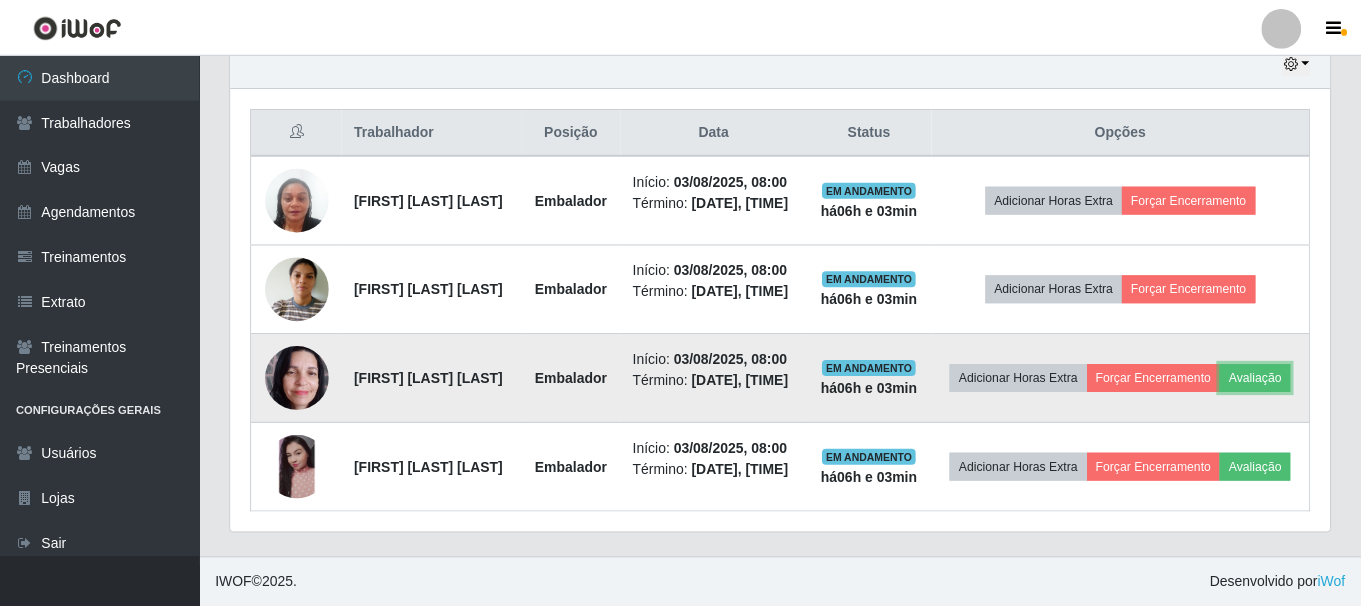 scroll, scrollTop: 999585, scrollLeft: 998901, axis: both 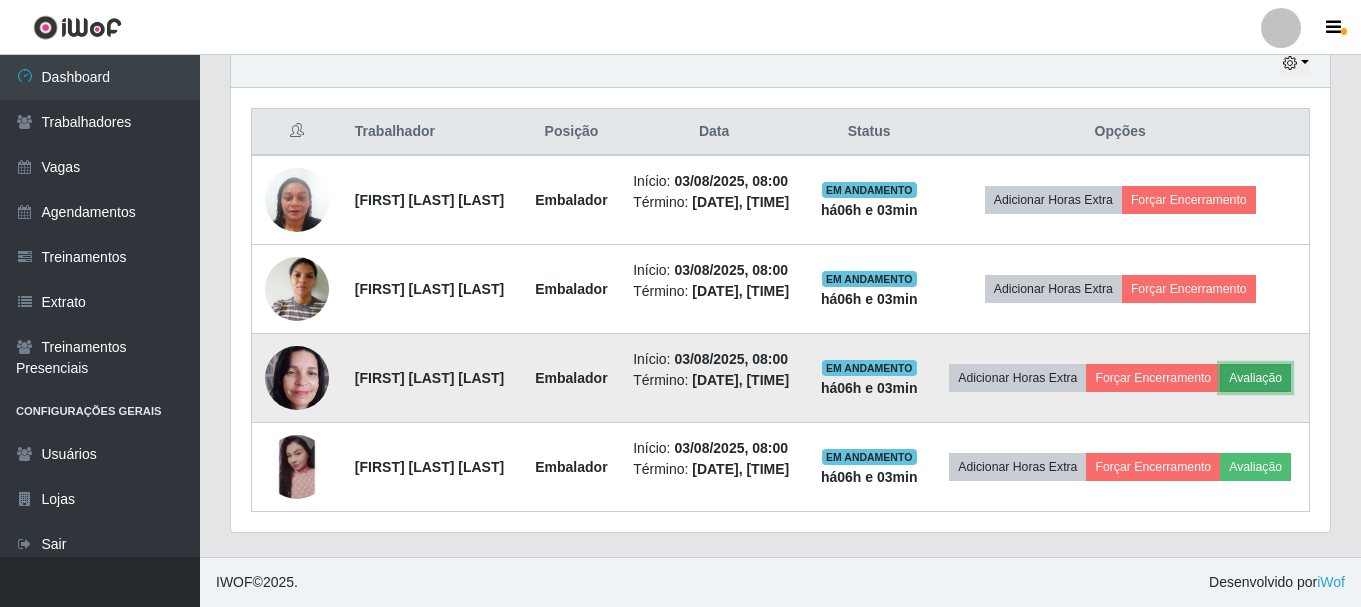 click on "Avaliação" at bounding box center [1255, 378] 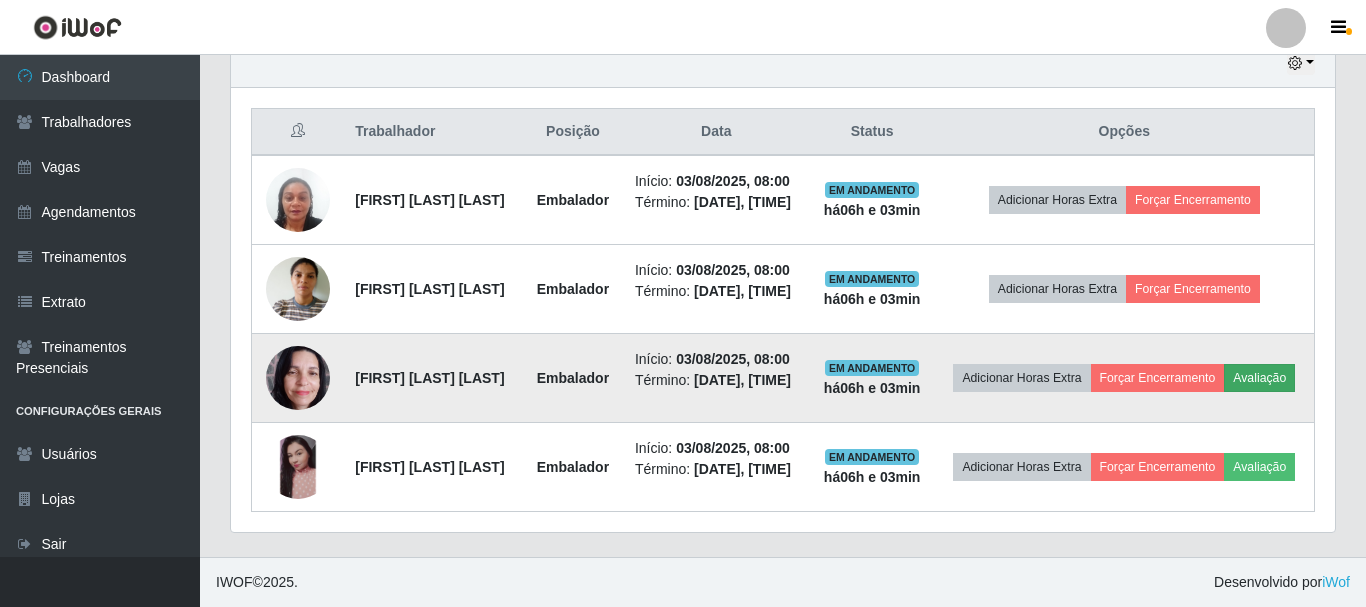 scroll, scrollTop: 999585, scrollLeft: 998911, axis: both 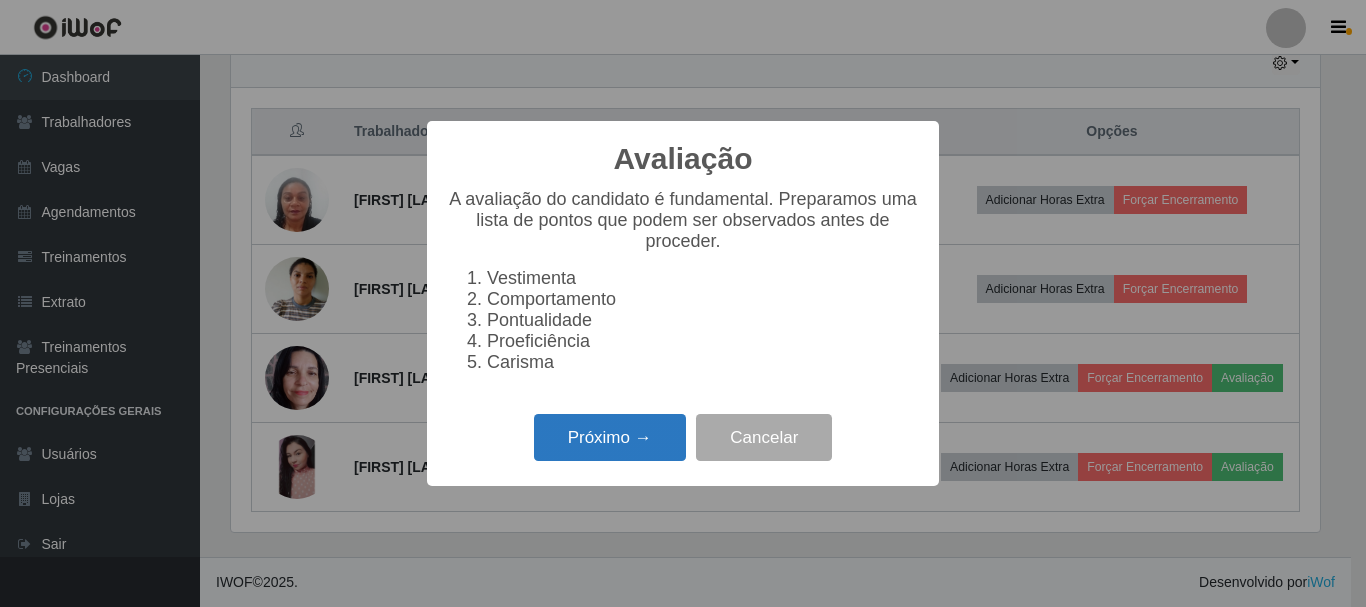 click on "Próximo →" at bounding box center (610, 437) 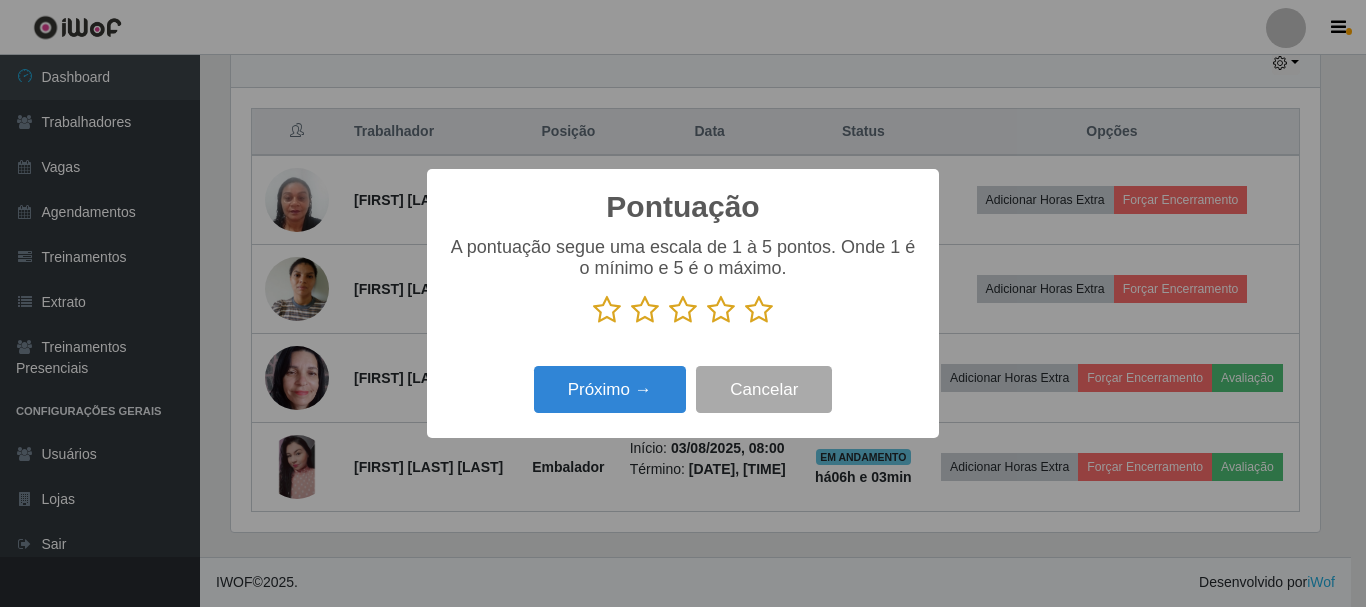 scroll 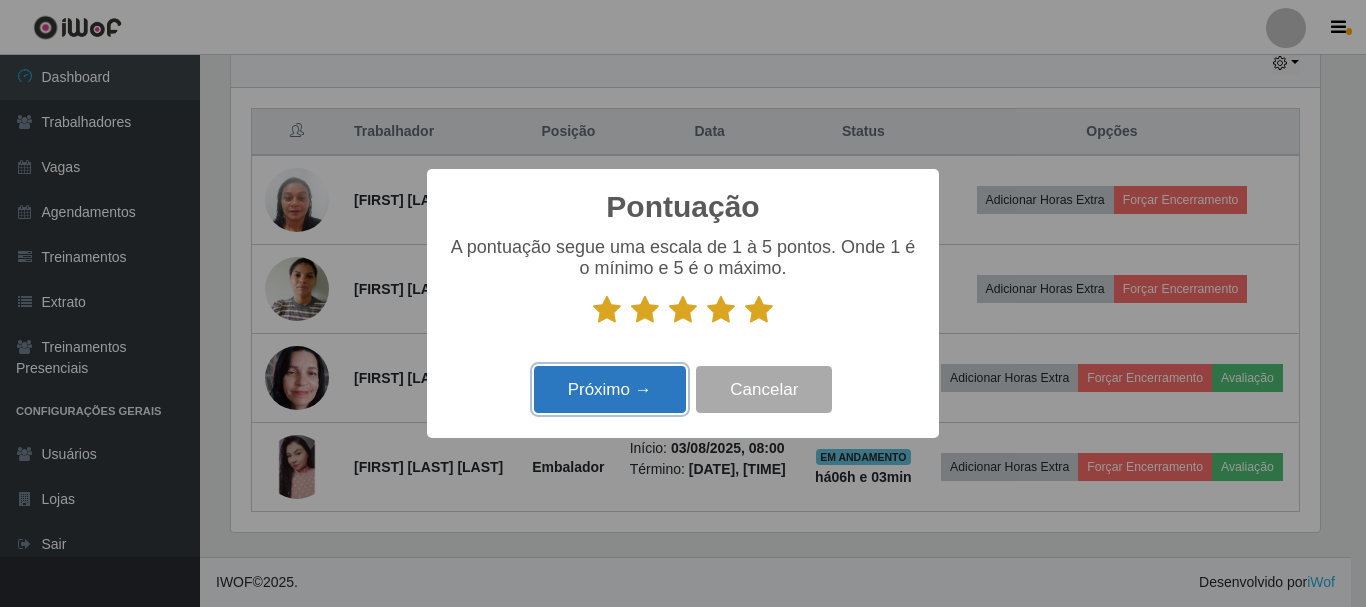 click on "Próximo →" at bounding box center [610, 389] 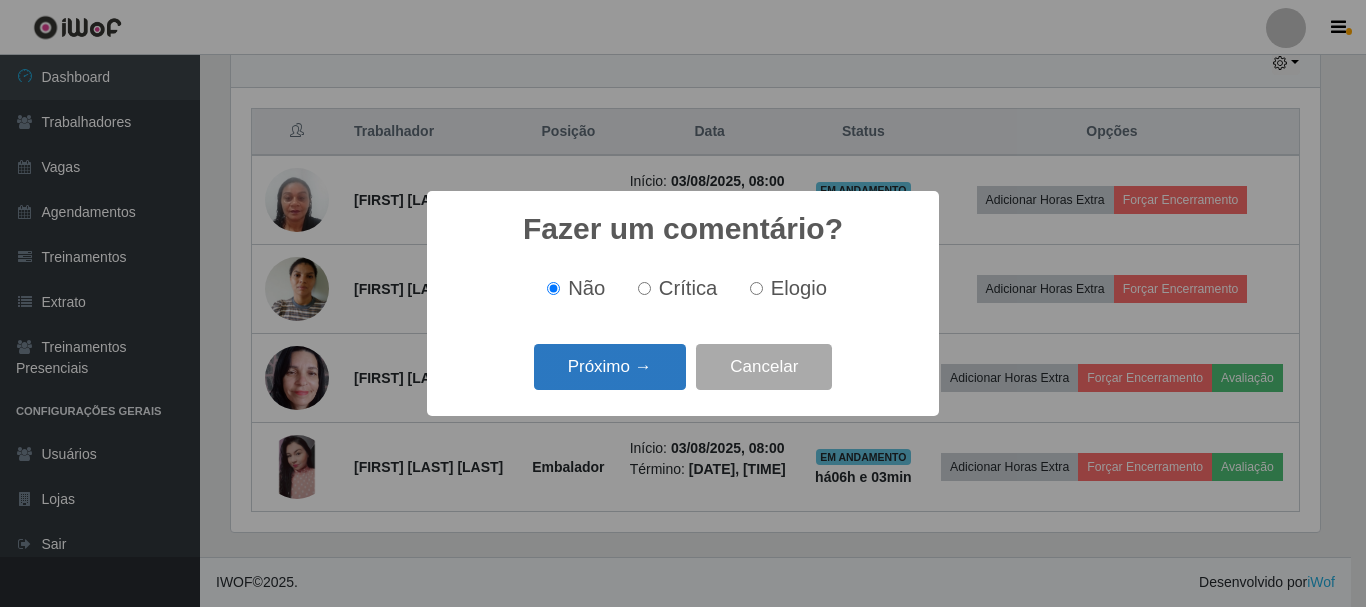 scroll, scrollTop: 999585, scrollLeft: 998911, axis: both 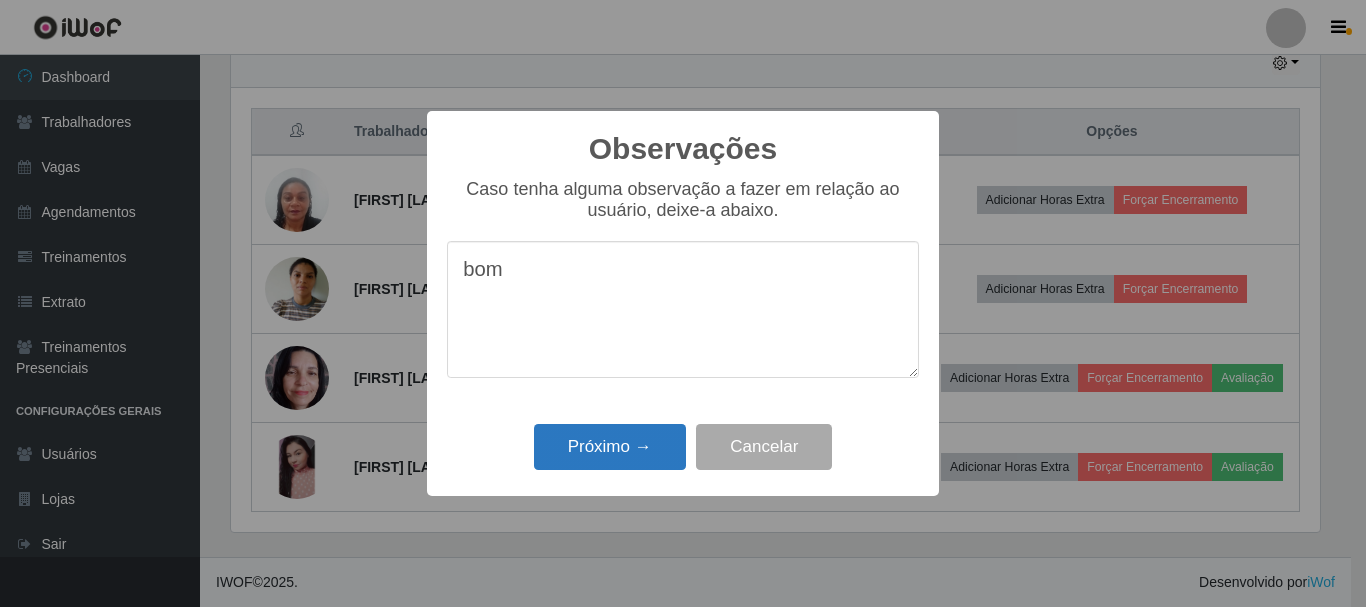 type on "bom" 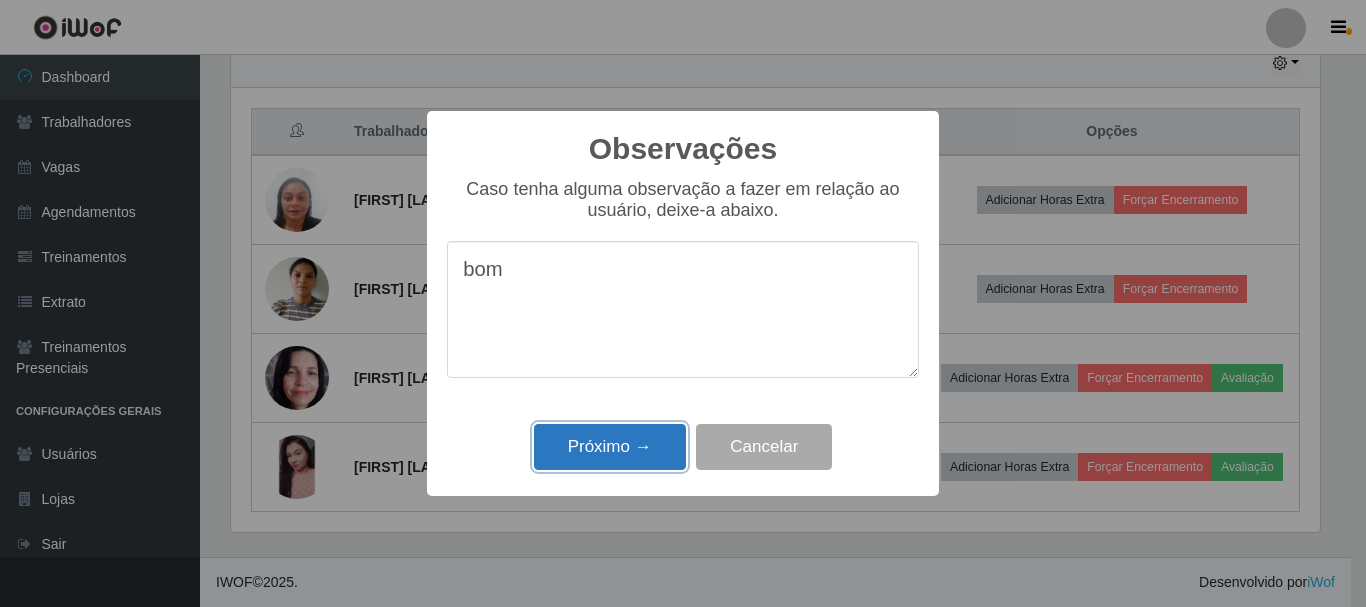 click on "Próximo →" at bounding box center (610, 447) 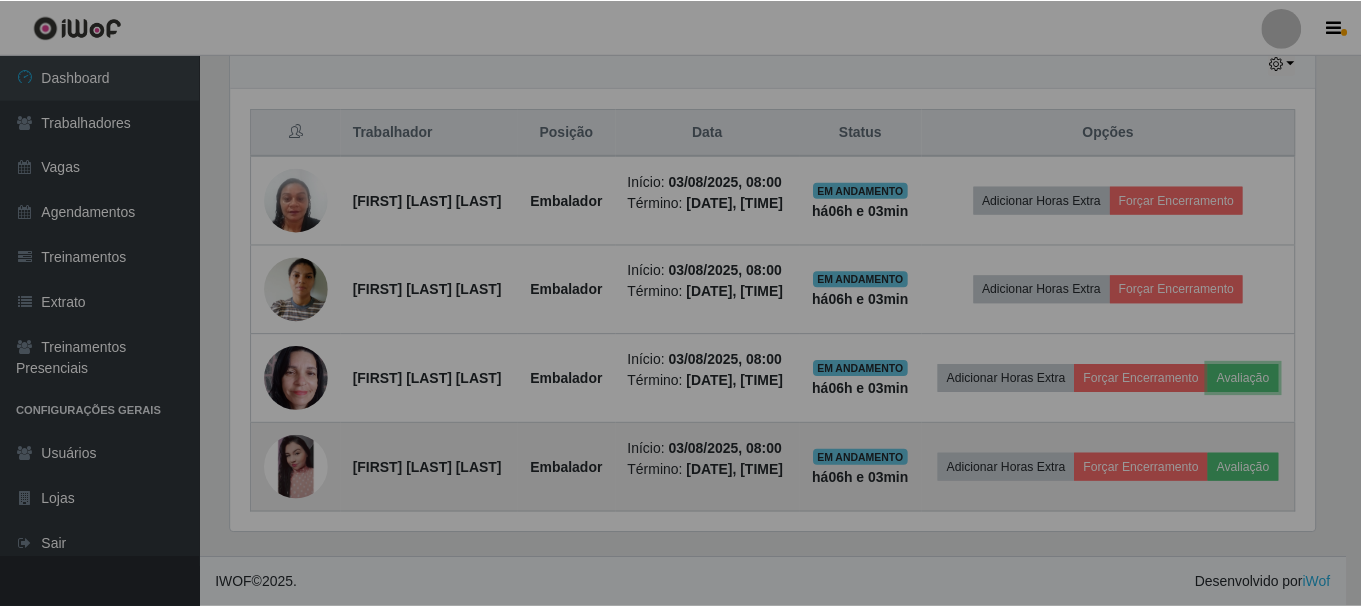 scroll, scrollTop: 999585, scrollLeft: 998901, axis: both 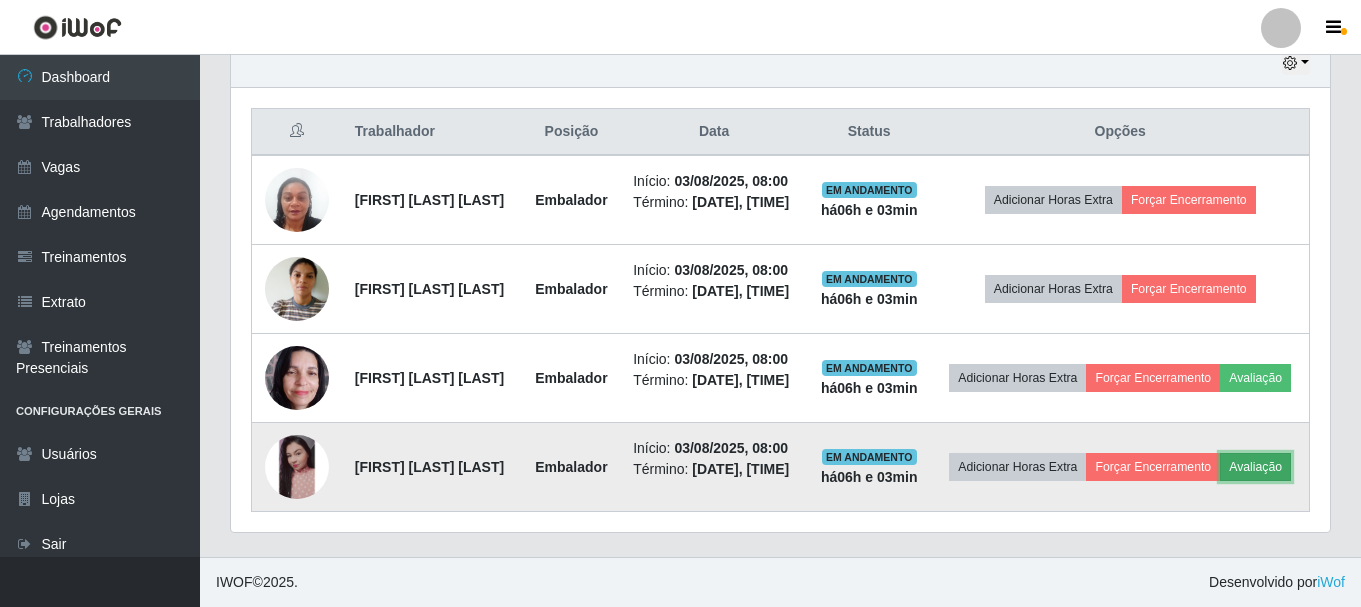 click on "Avaliação" at bounding box center [1255, 467] 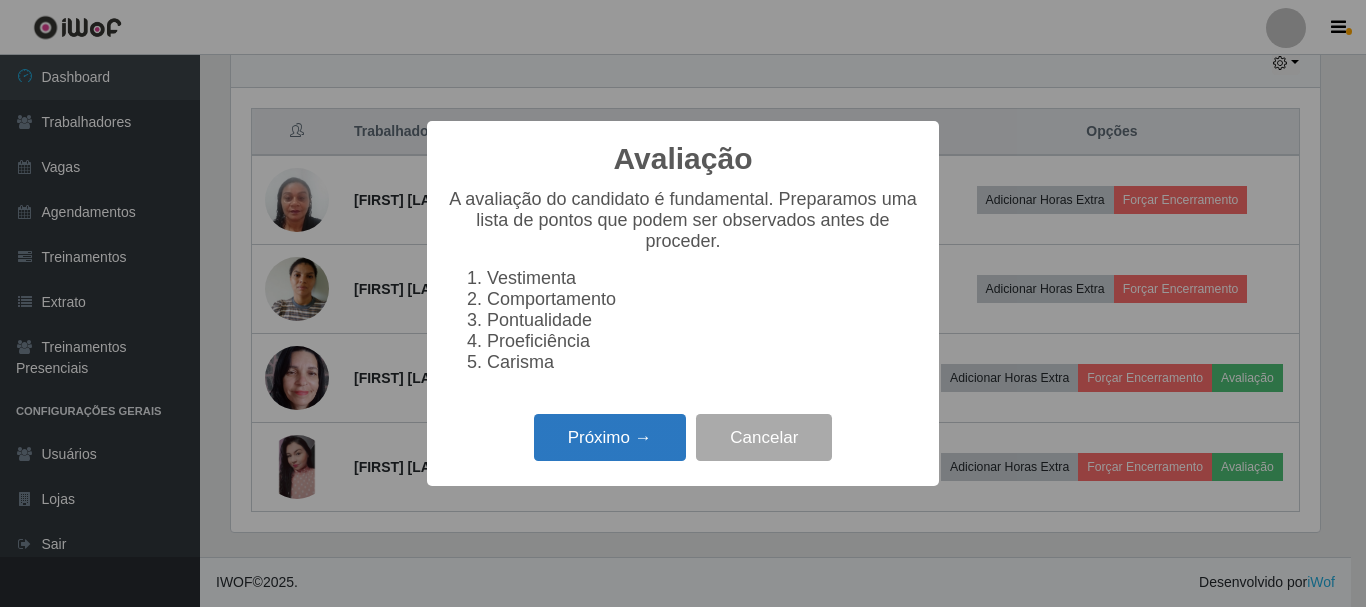 click on "Próximo →" at bounding box center [610, 437] 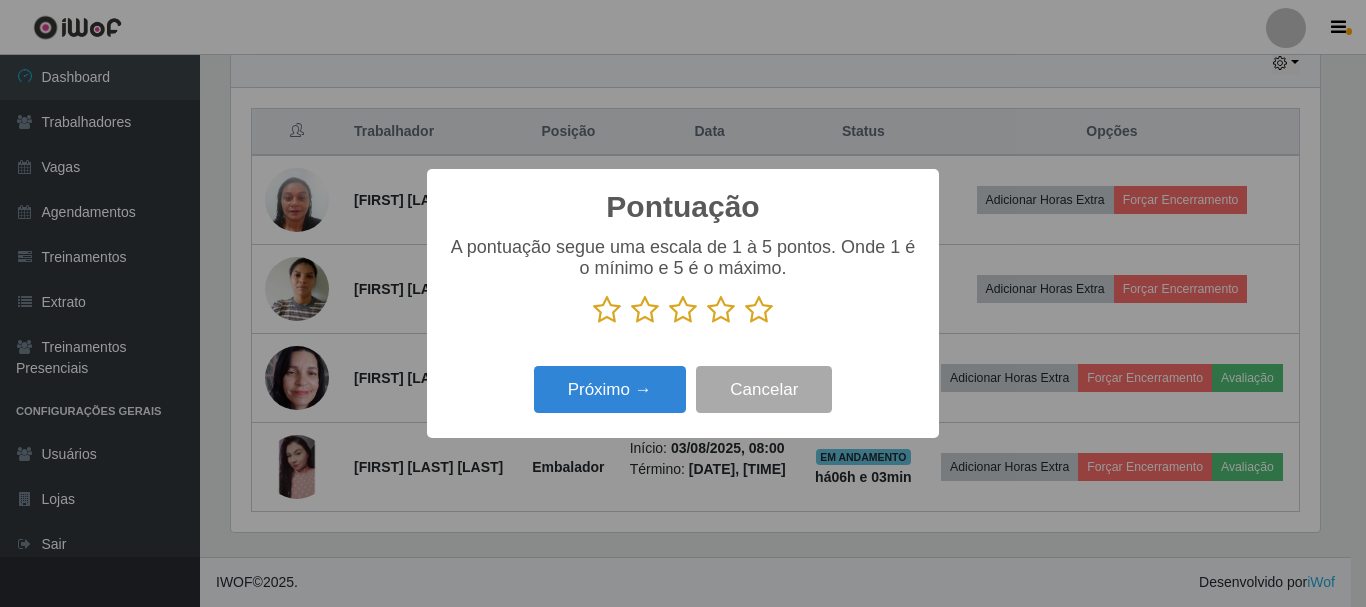 click at bounding box center (759, 310) 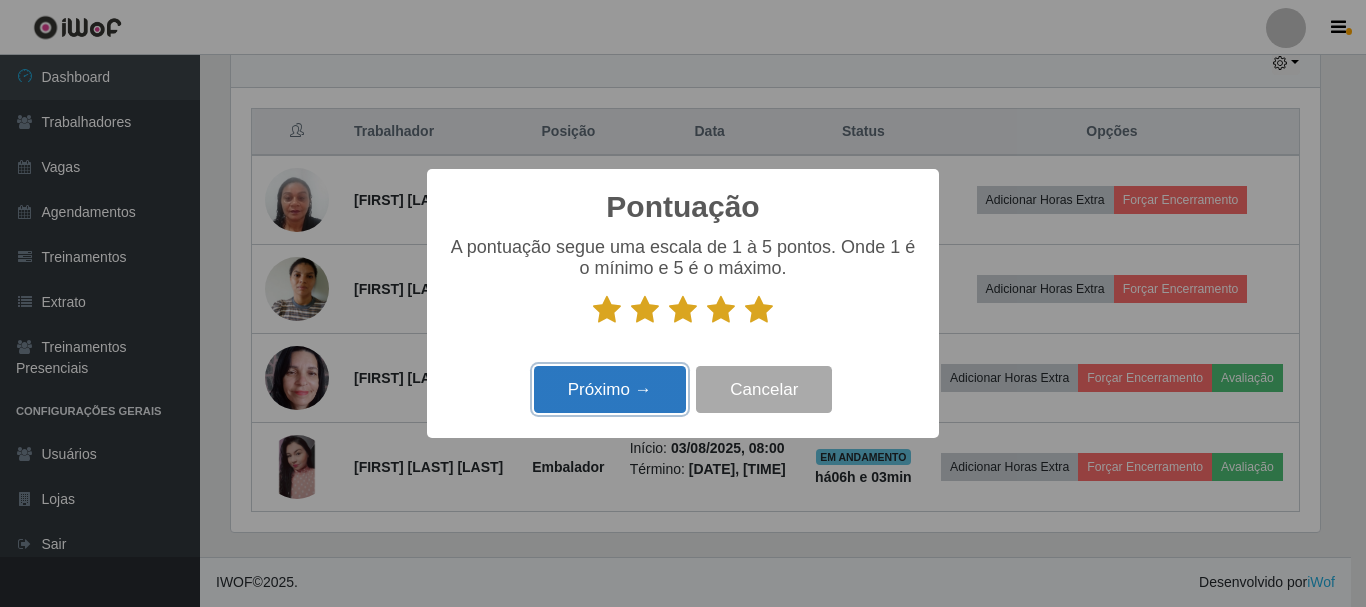 click on "Próximo →" at bounding box center [610, 389] 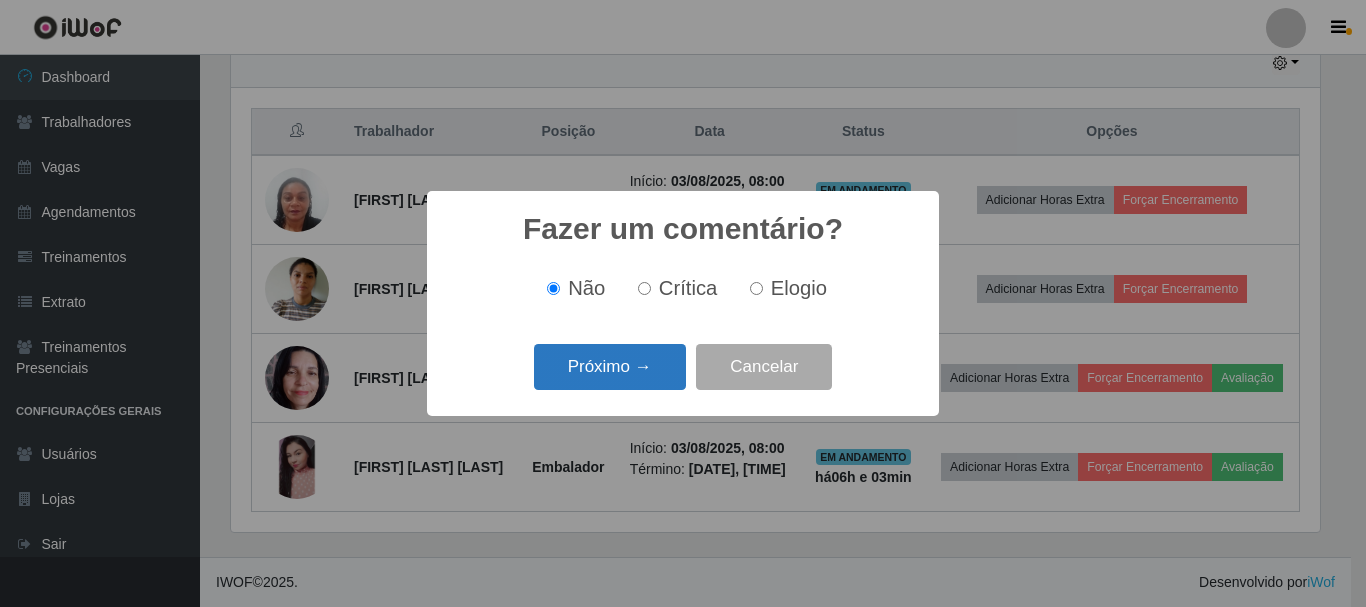 click on "Próximo →" at bounding box center (610, 367) 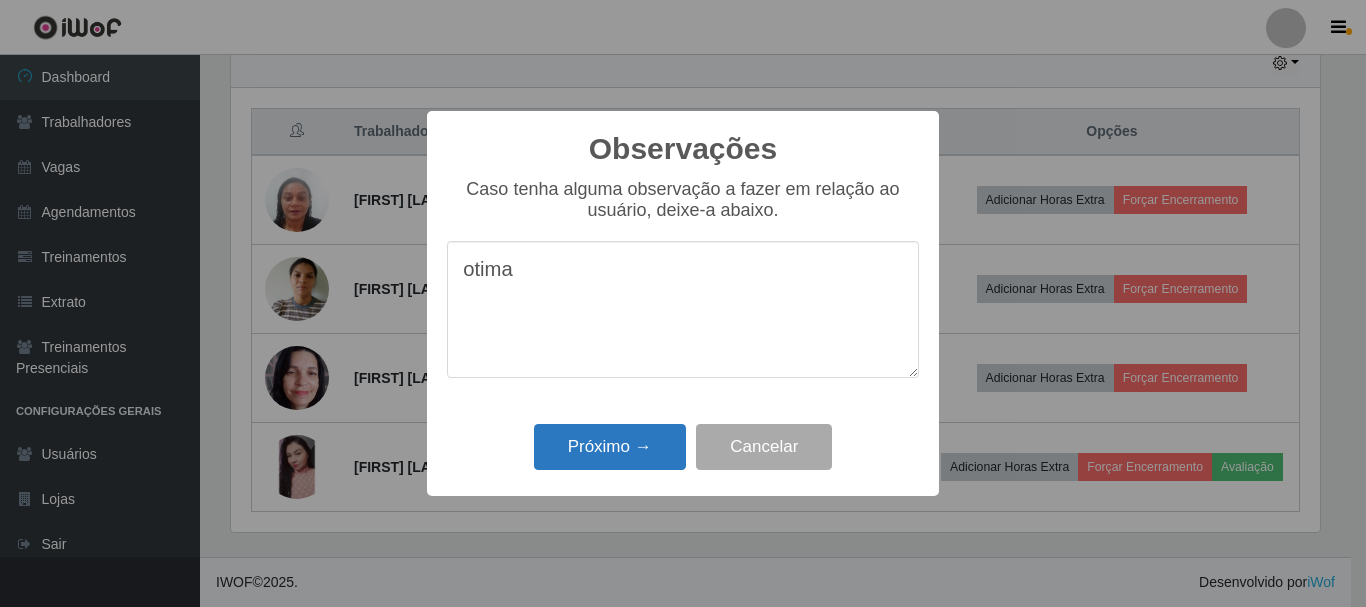 type on "otima" 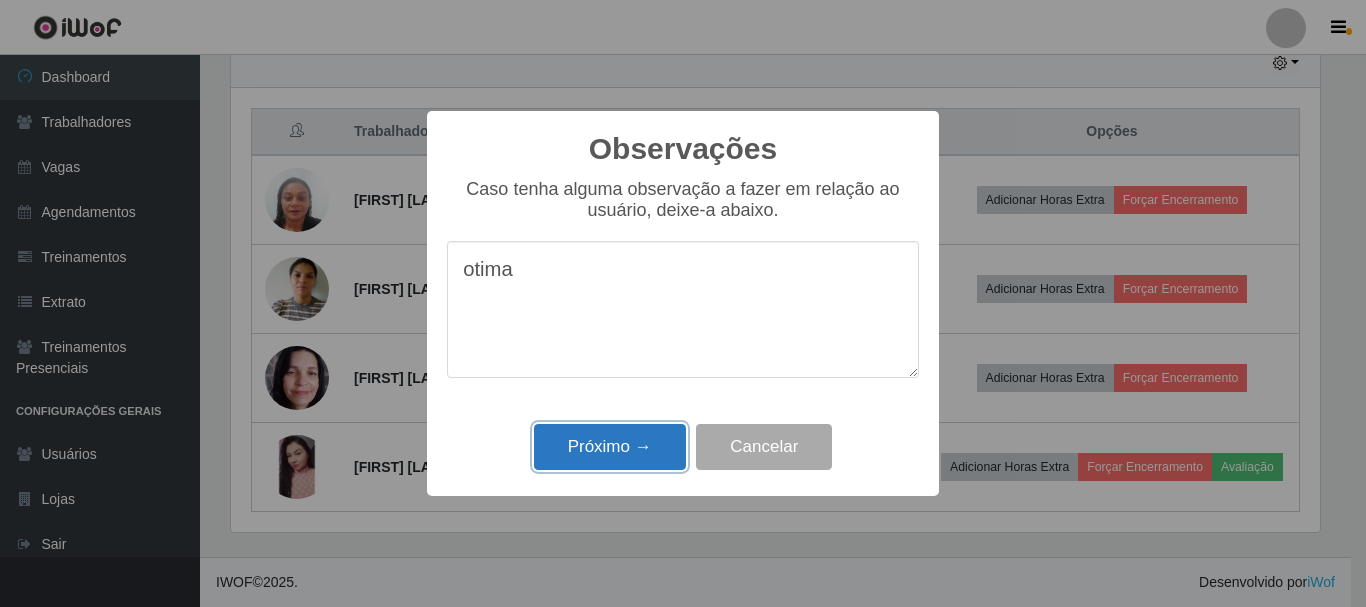 click on "Próximo →" at bounding box center (610, 447) 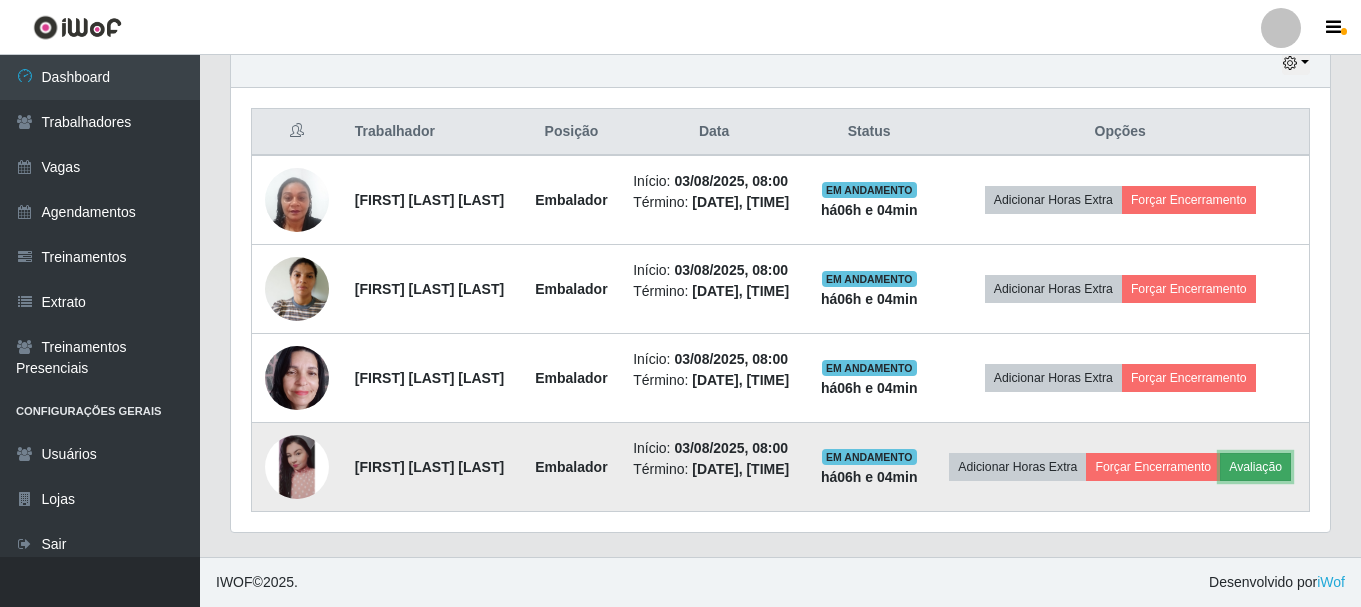 click on "Avaliação" at bounding box center (1255, 467) 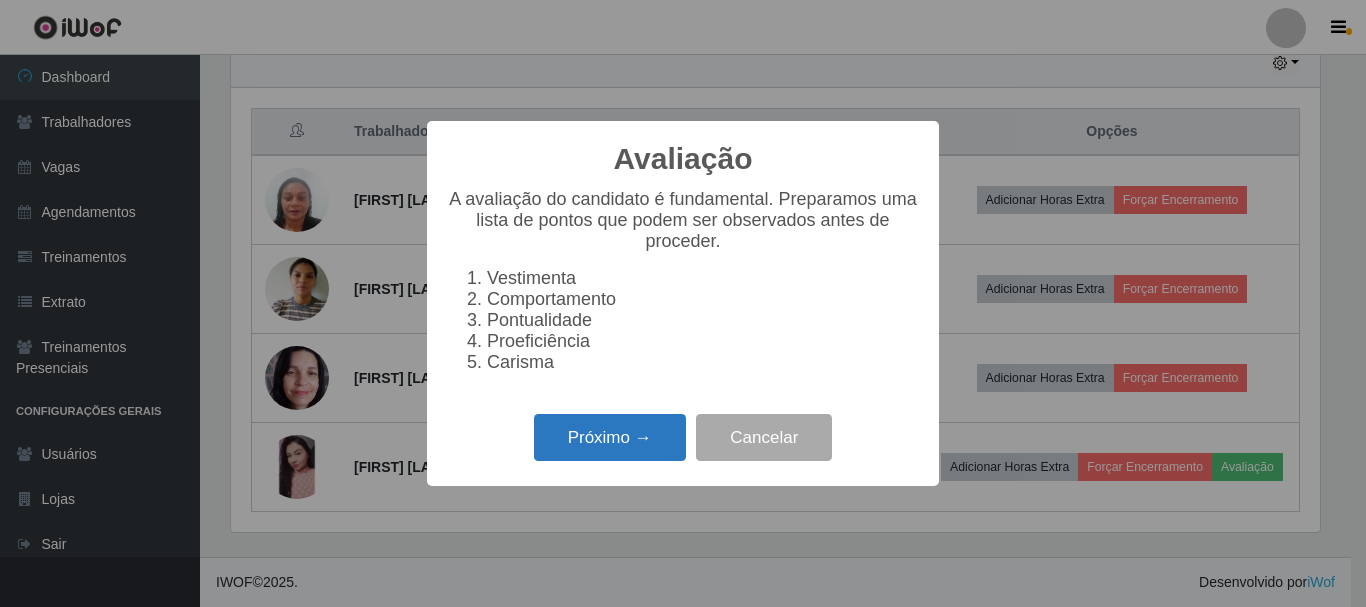 click on "Próximo →" at bounding box center [610, 437] 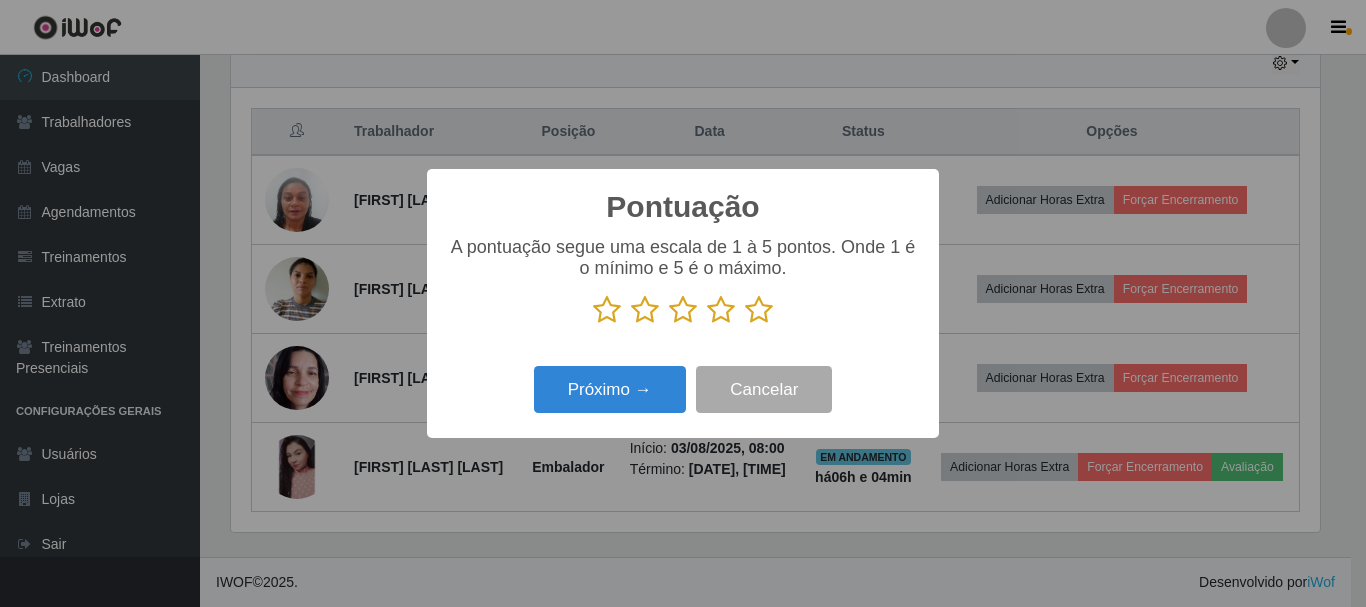 click at bounding box center (759, 310) 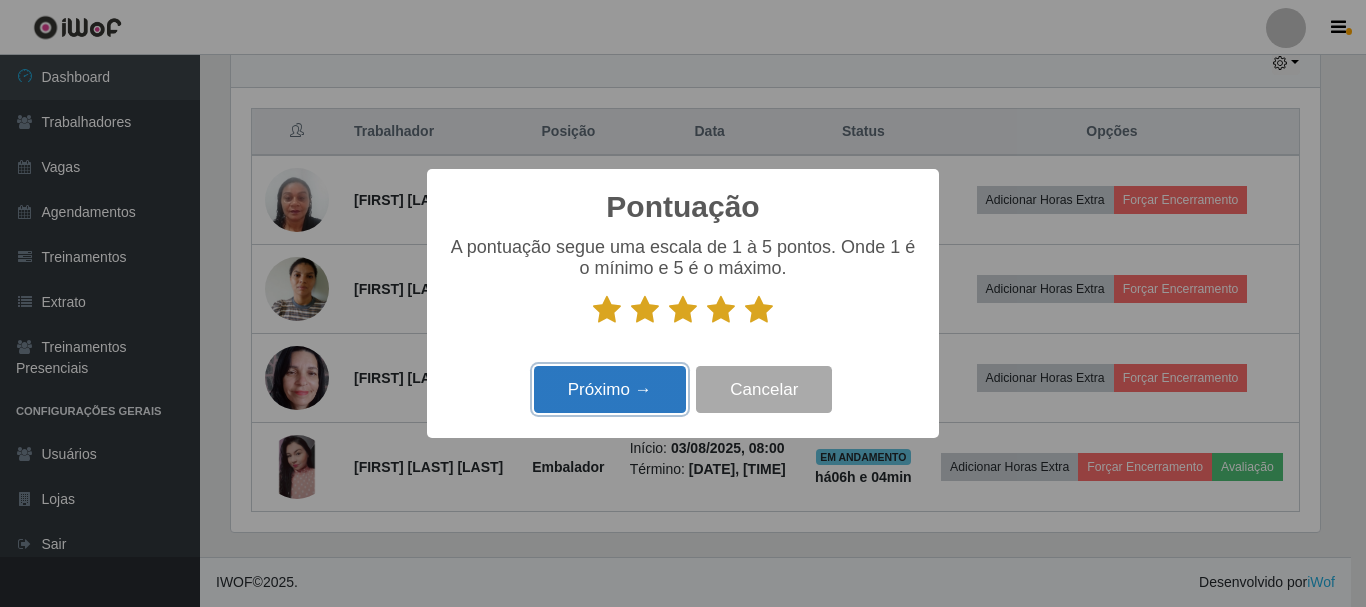 click on "Próximo →" at bounding box center (610, 389) 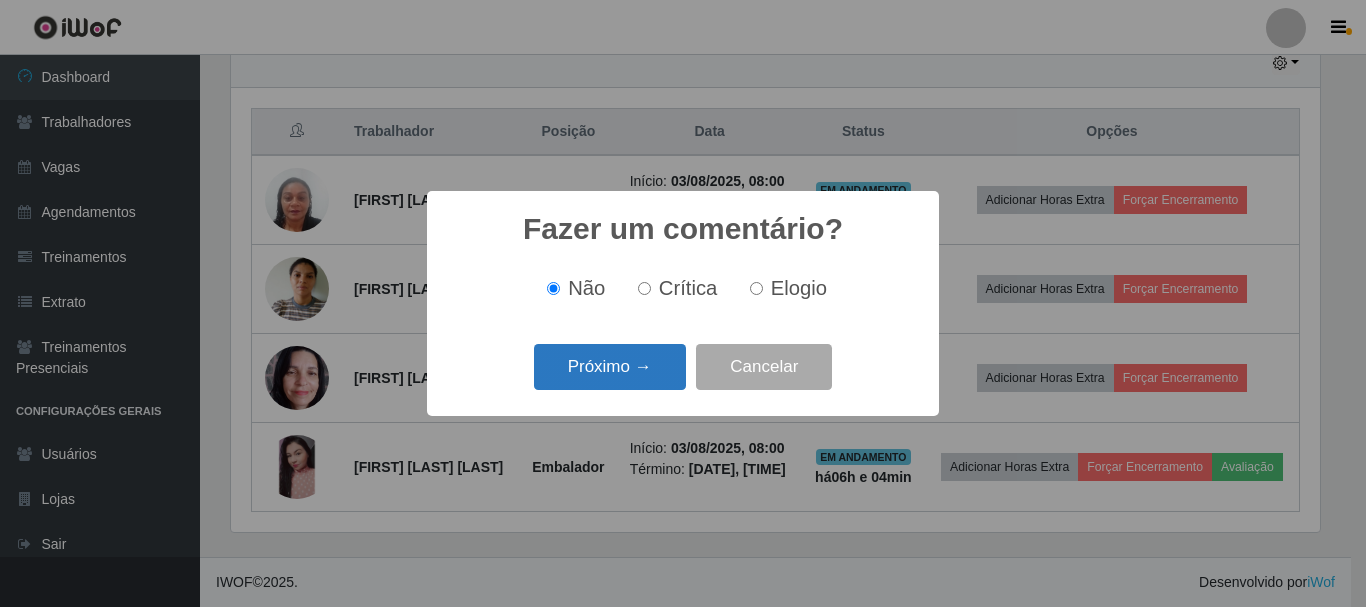click on "Próximo →" at bounding box center (610, 367) 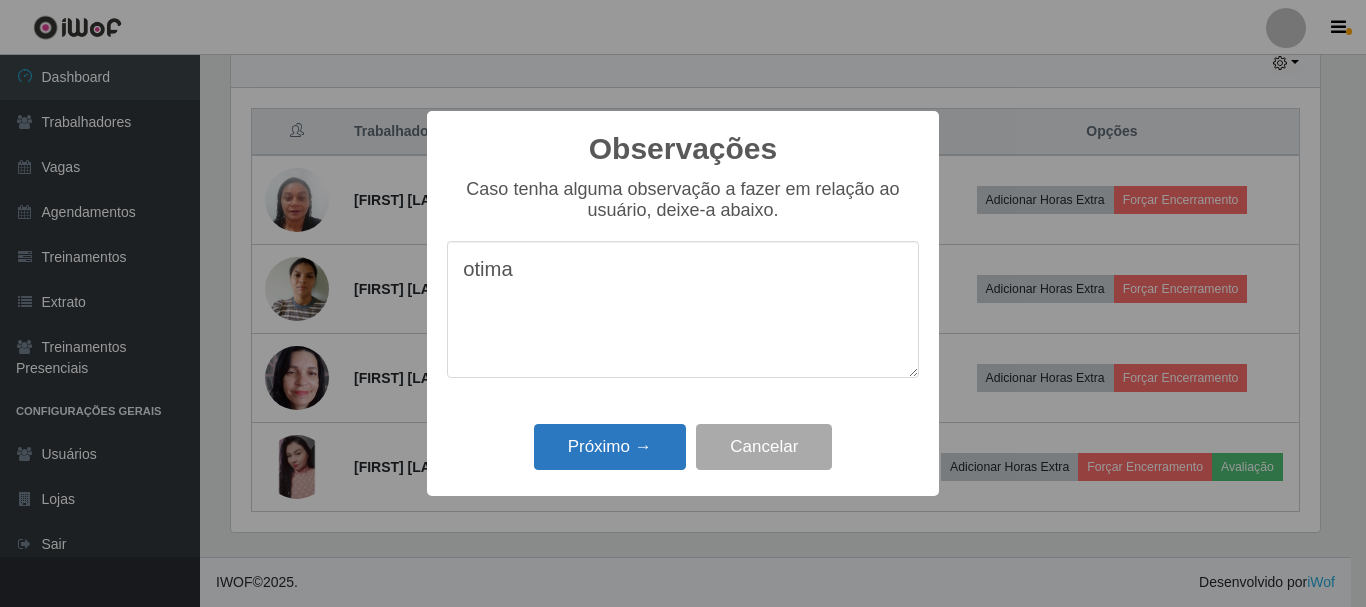 type on "otima" 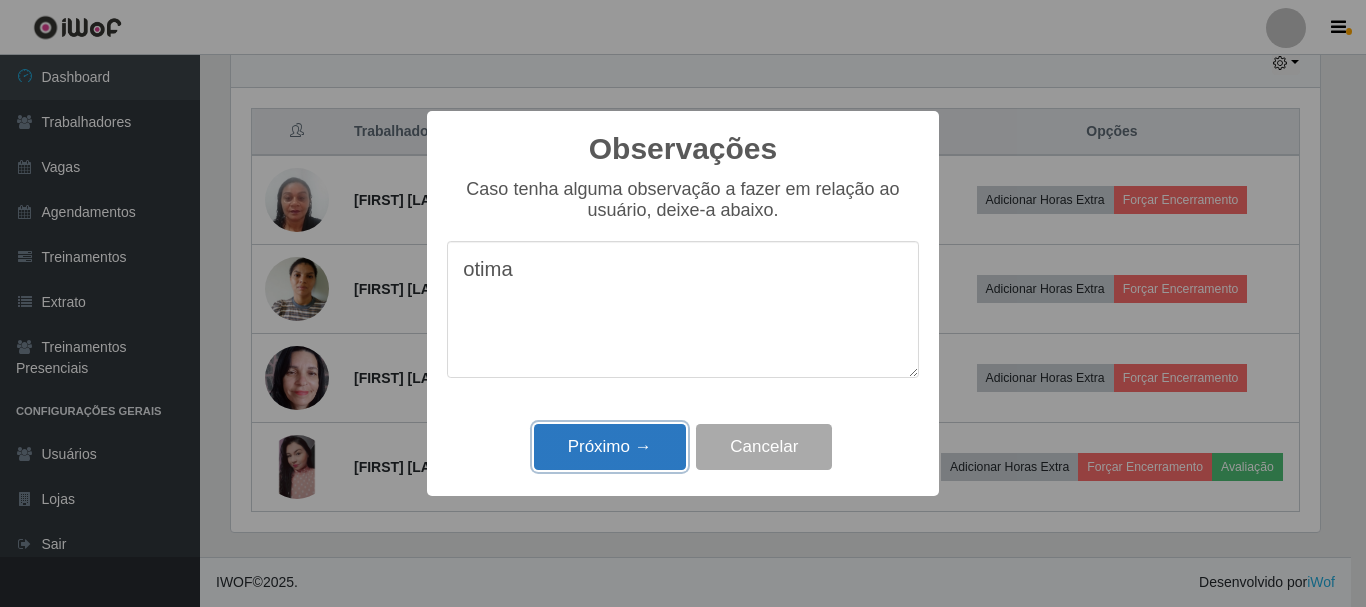 click on "Próximo →" at bounding box center [610, 447] 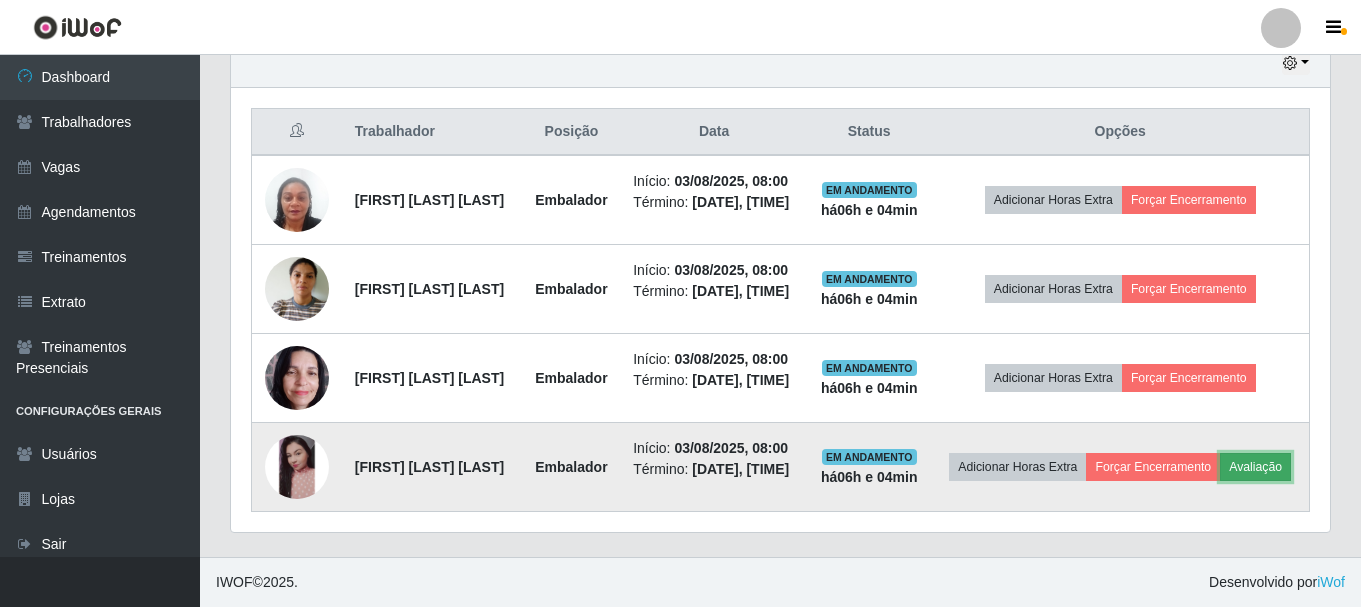 click on "Avaliação" at bounding box center [1255, 467] 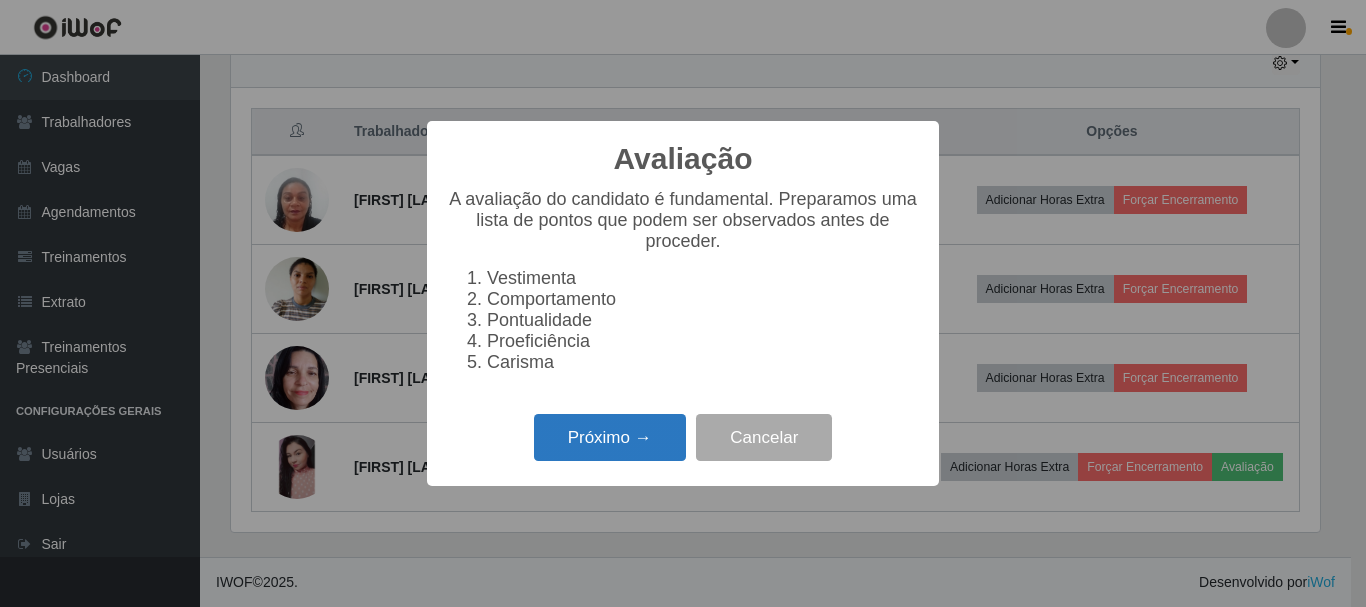 click on "Próximo →" at bounding box center [610, 437] 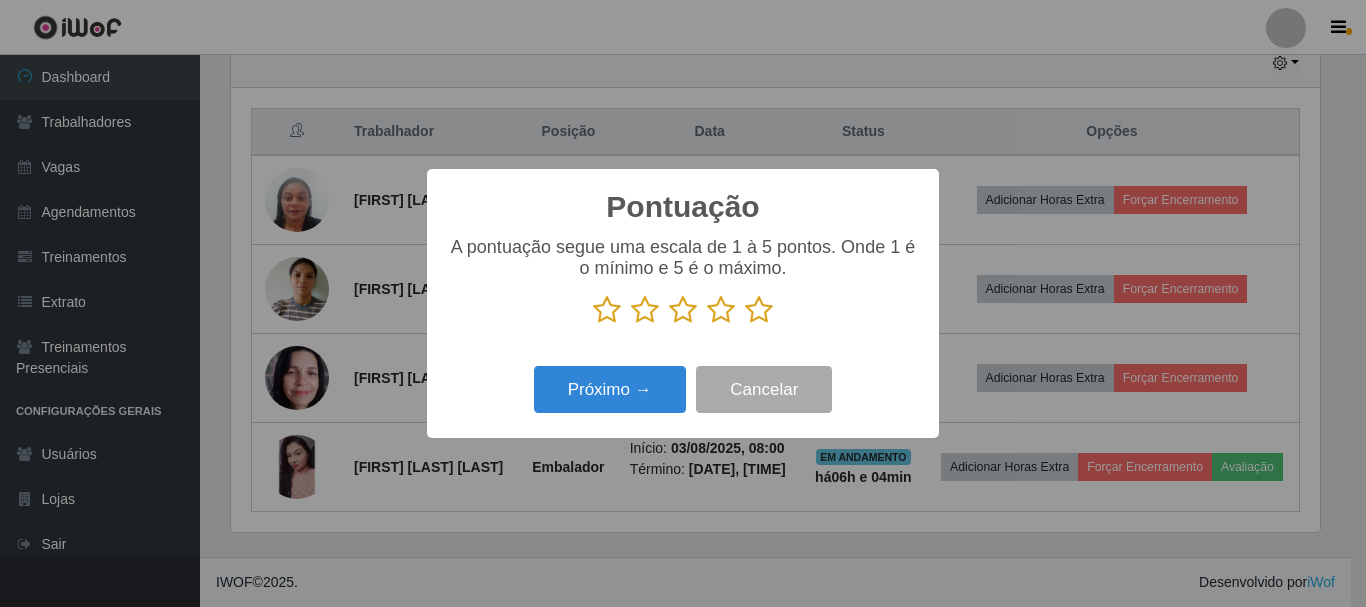 click at bounding box center [759, 310] 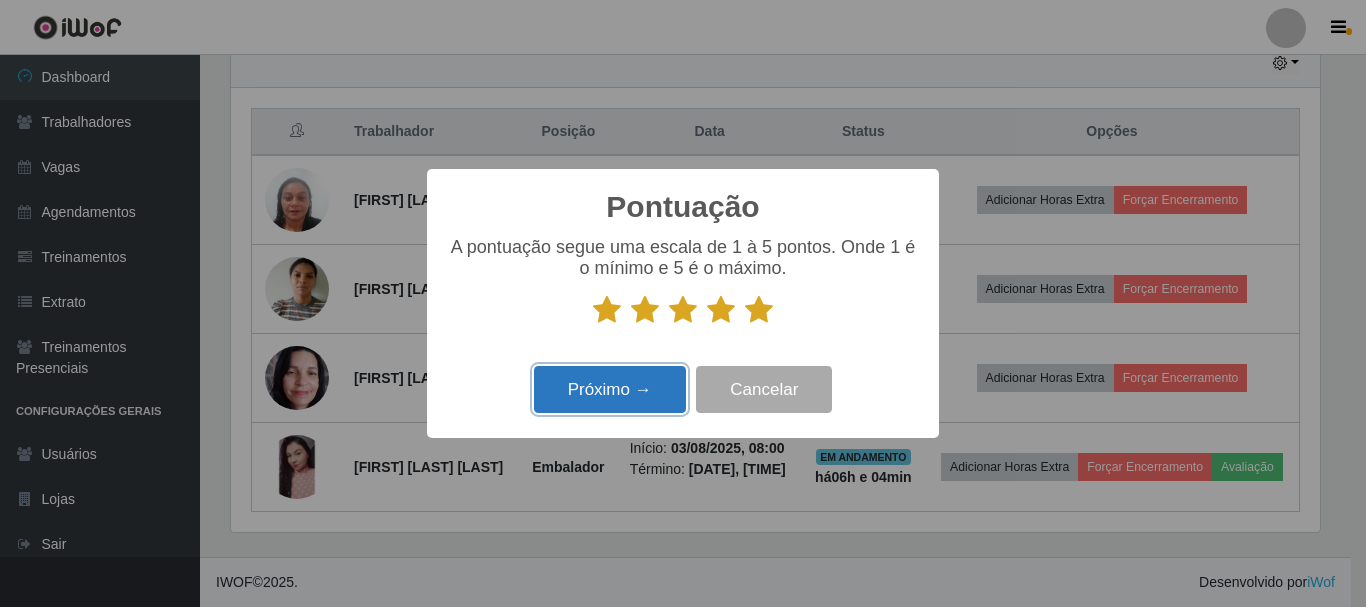 click on "Próximo →" at bounding box center (610, 389) 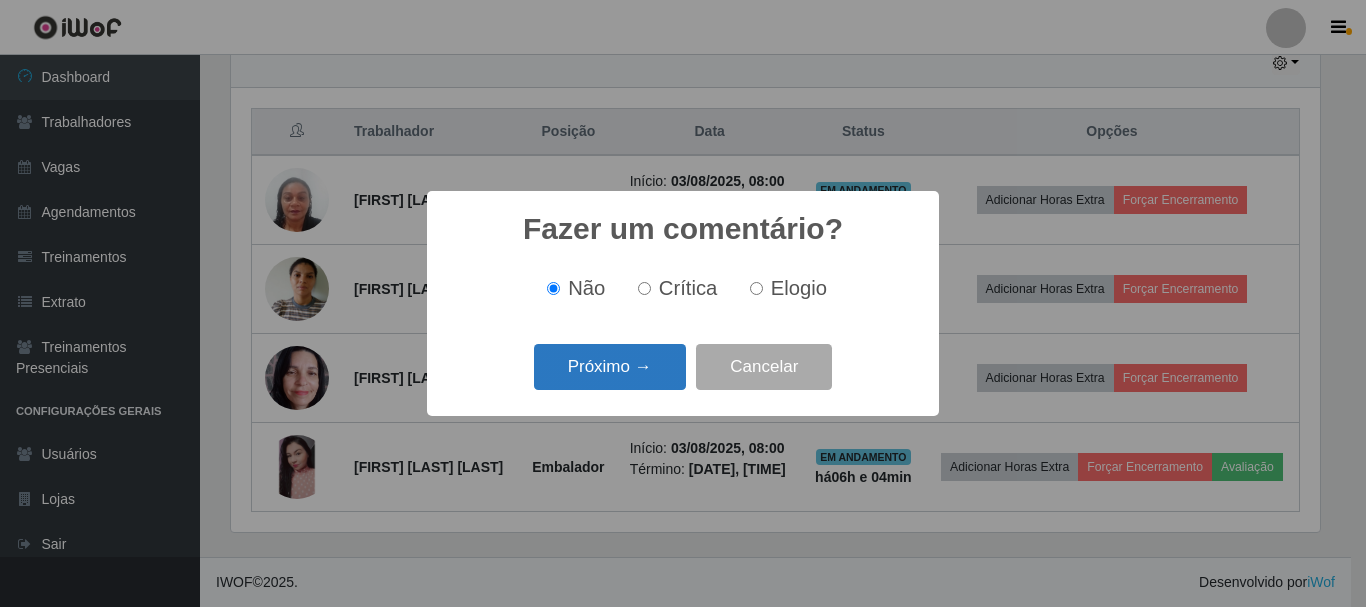 click on "Próximo →" at bounding box center [610, 367] 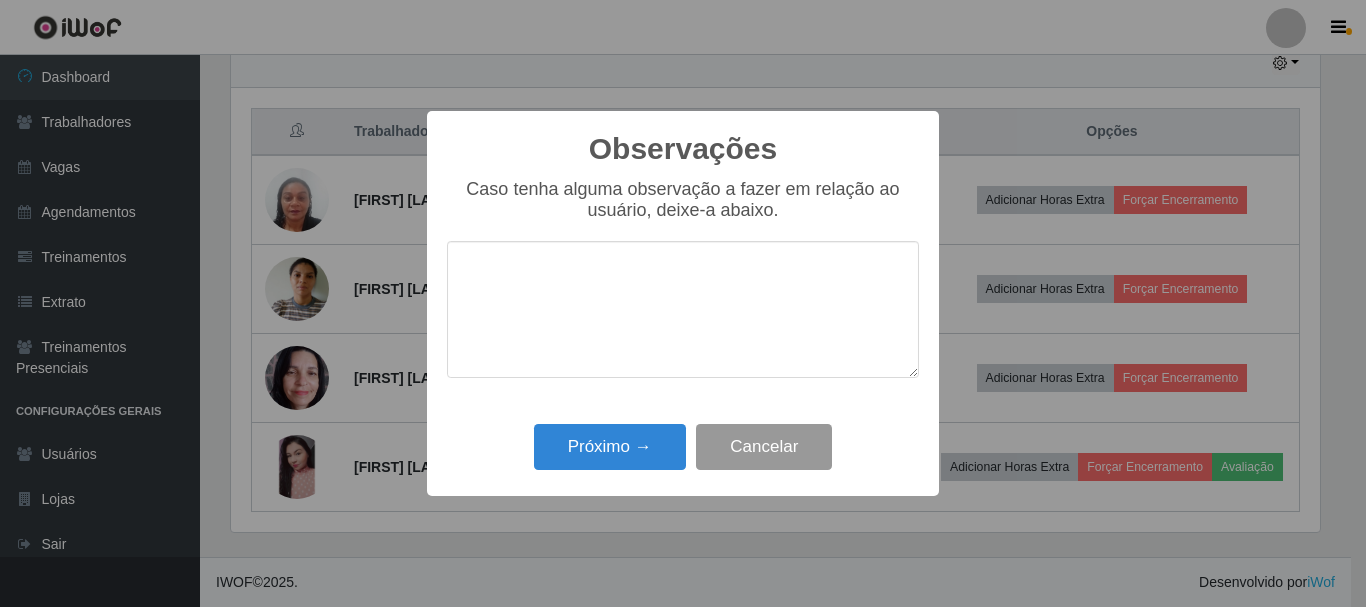 type on "b" 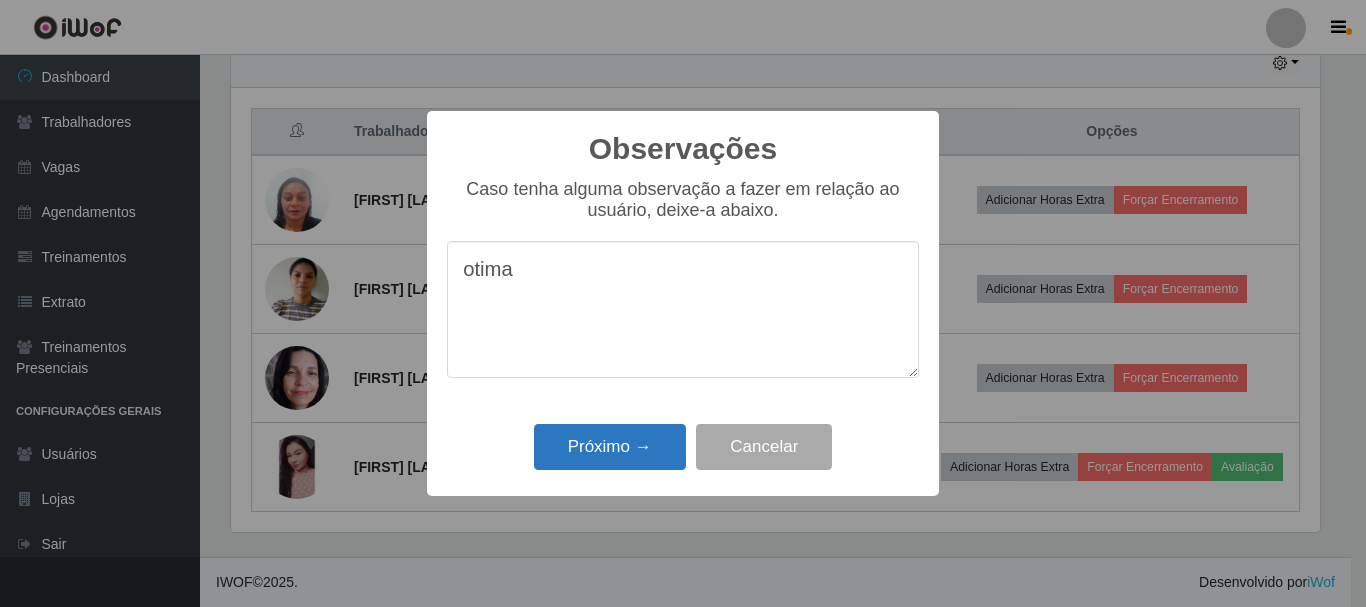 type on "otima" 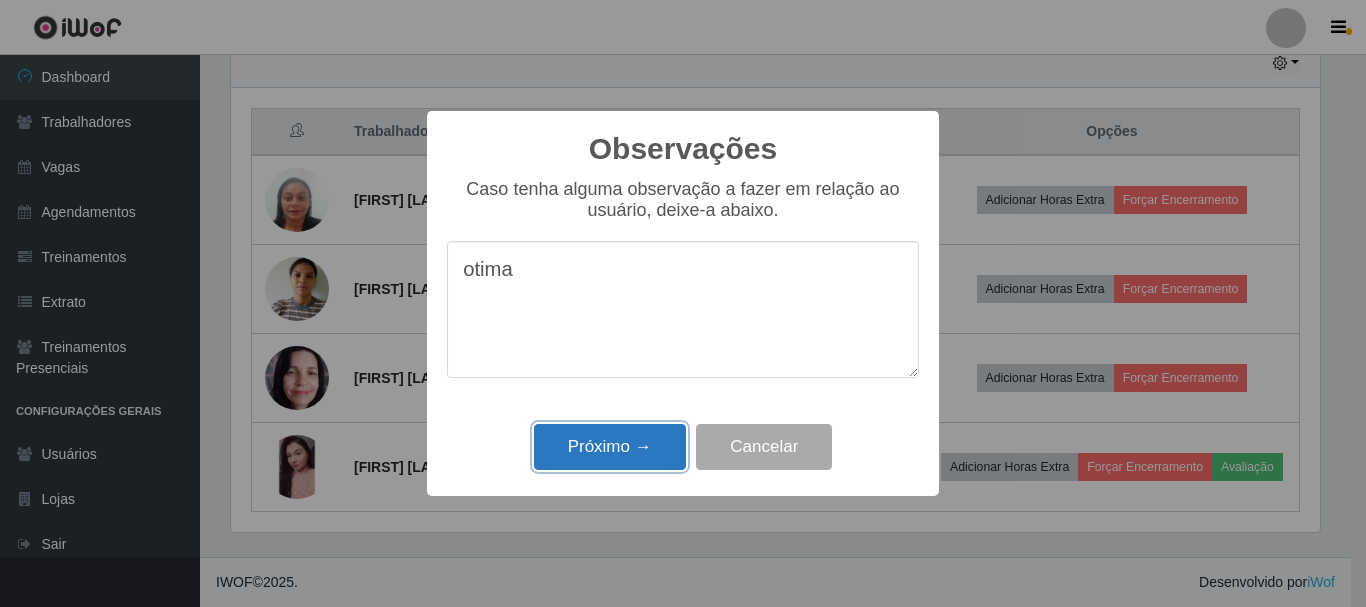 click on "Próximo →" at bounding box center [610, 447] 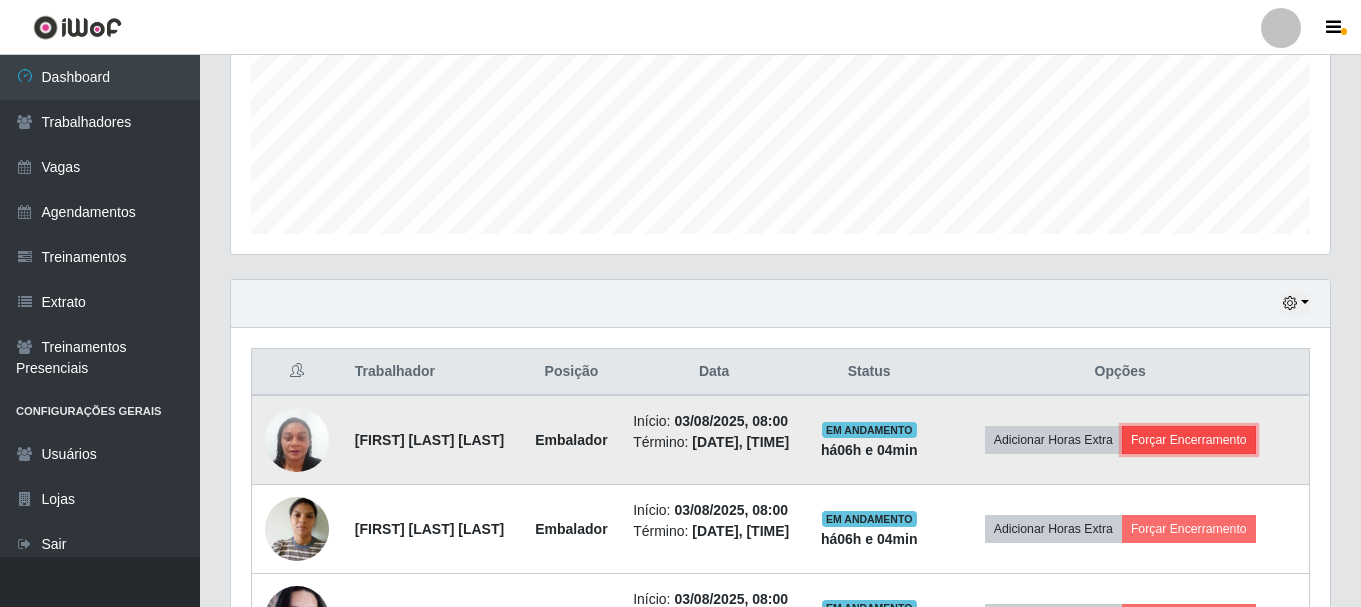 click on "Forçar Encerramento" at bounding box center [1189, 440] 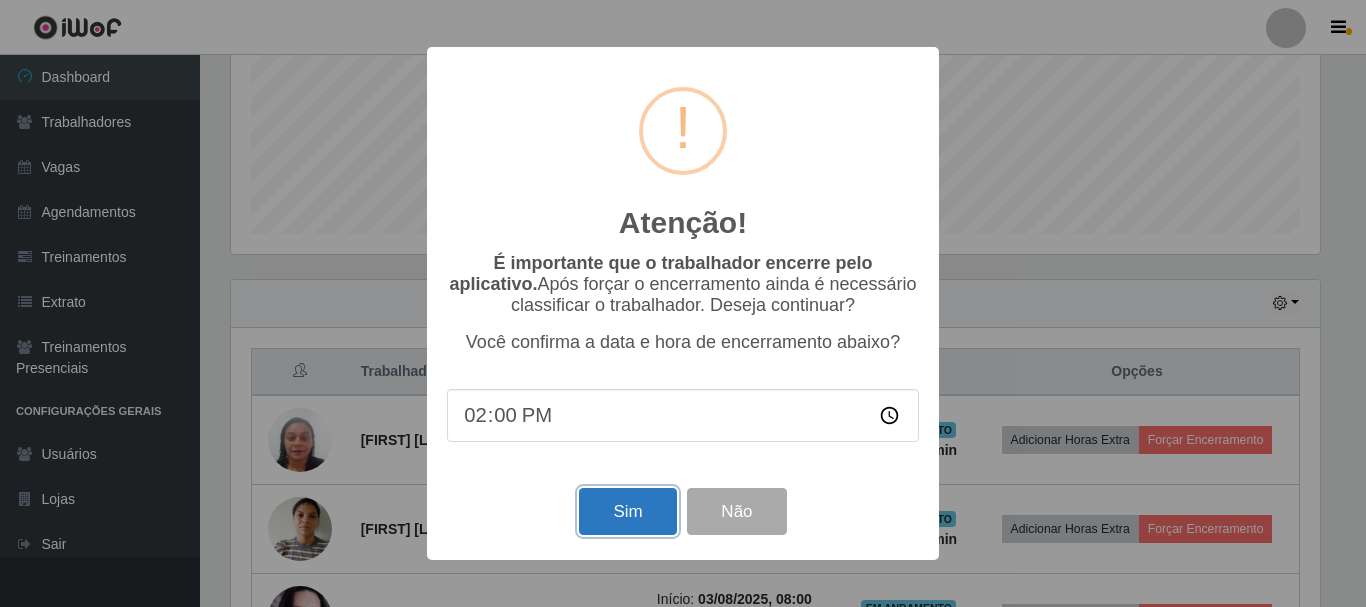 click on "Sim" at bounding box center (627, 511) 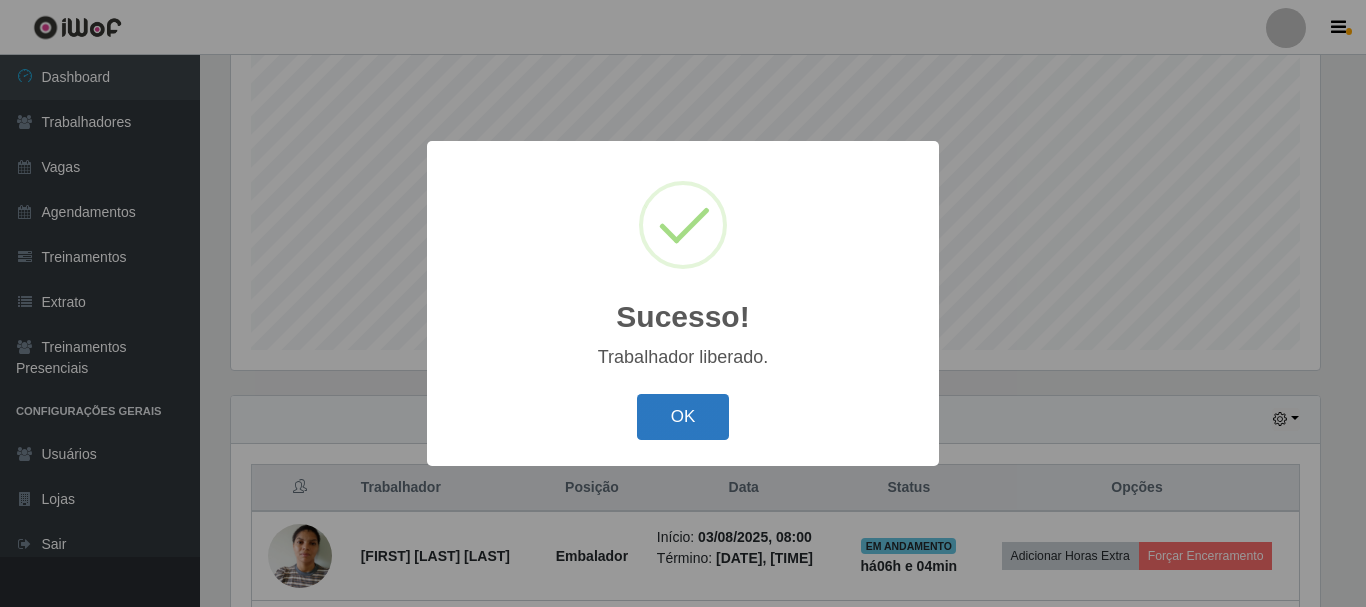 click on "OK" at bounding box center [683, 417] 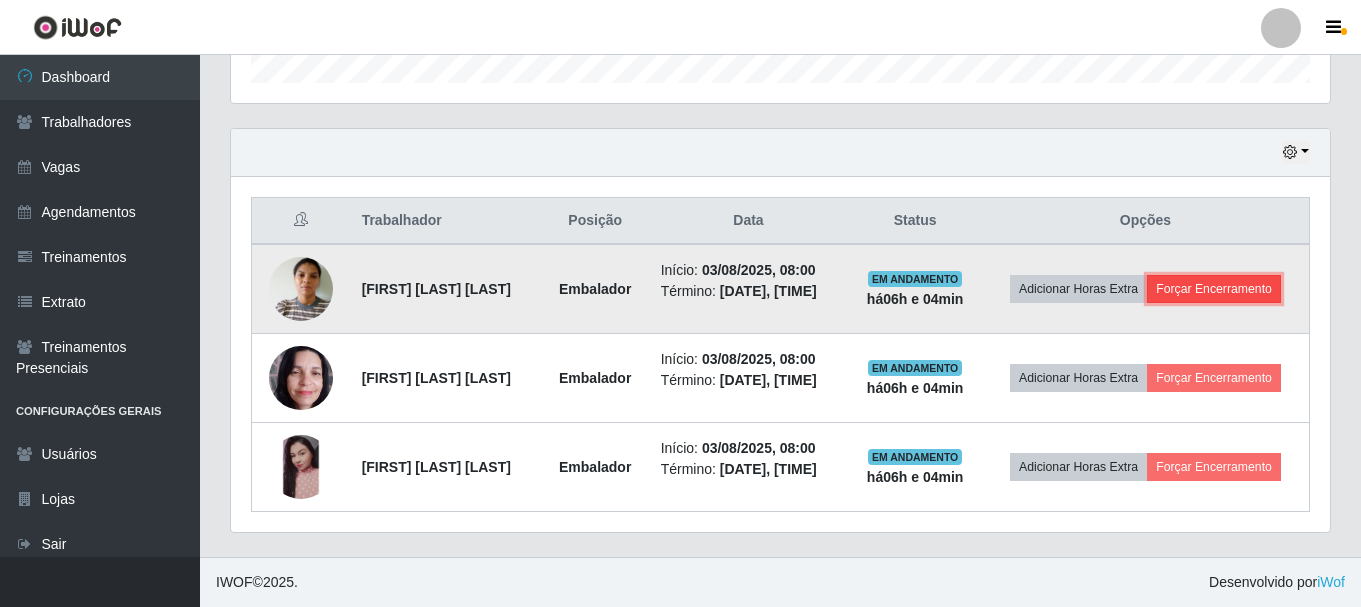 click on "Forçar Encerramento" at bounding box center [1214, 289] 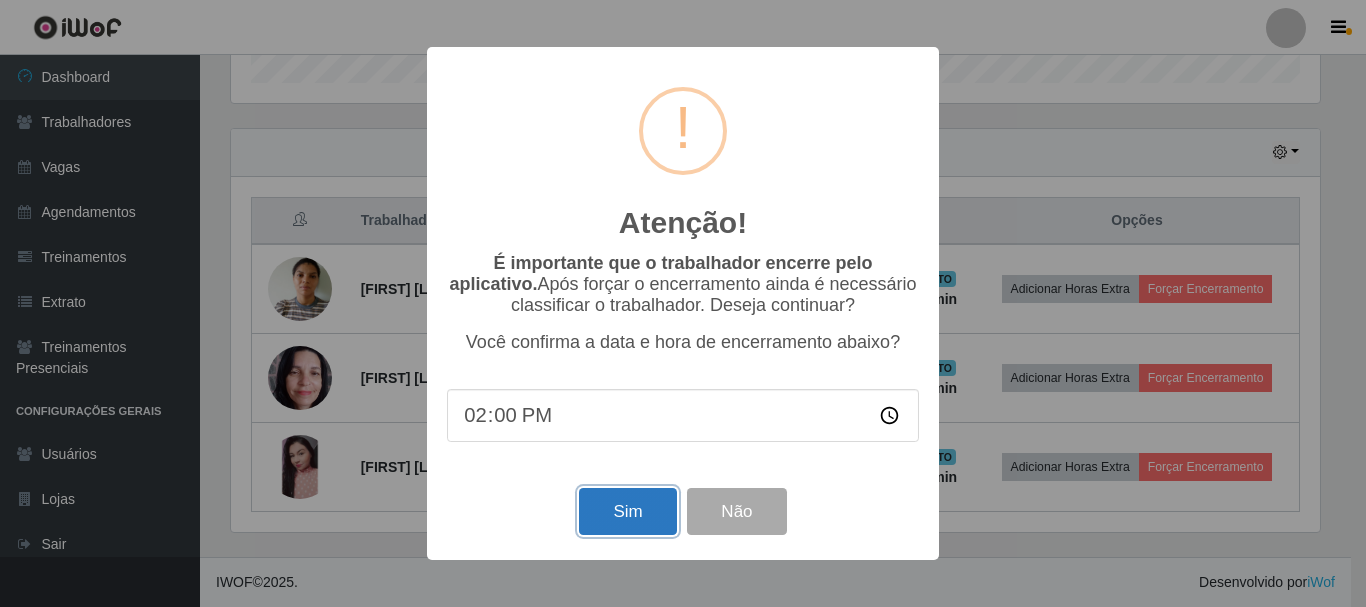 click on "Sim" at bounding box center [627, 511] 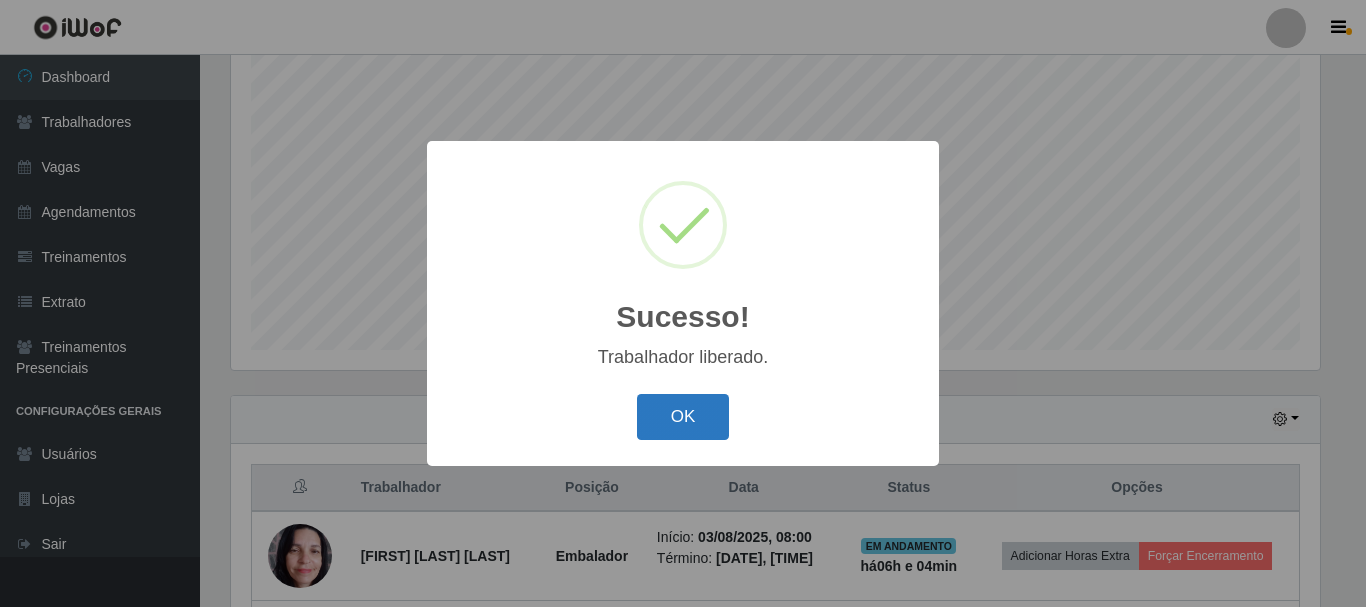 click on "OK" at bounding box center (683, 417) 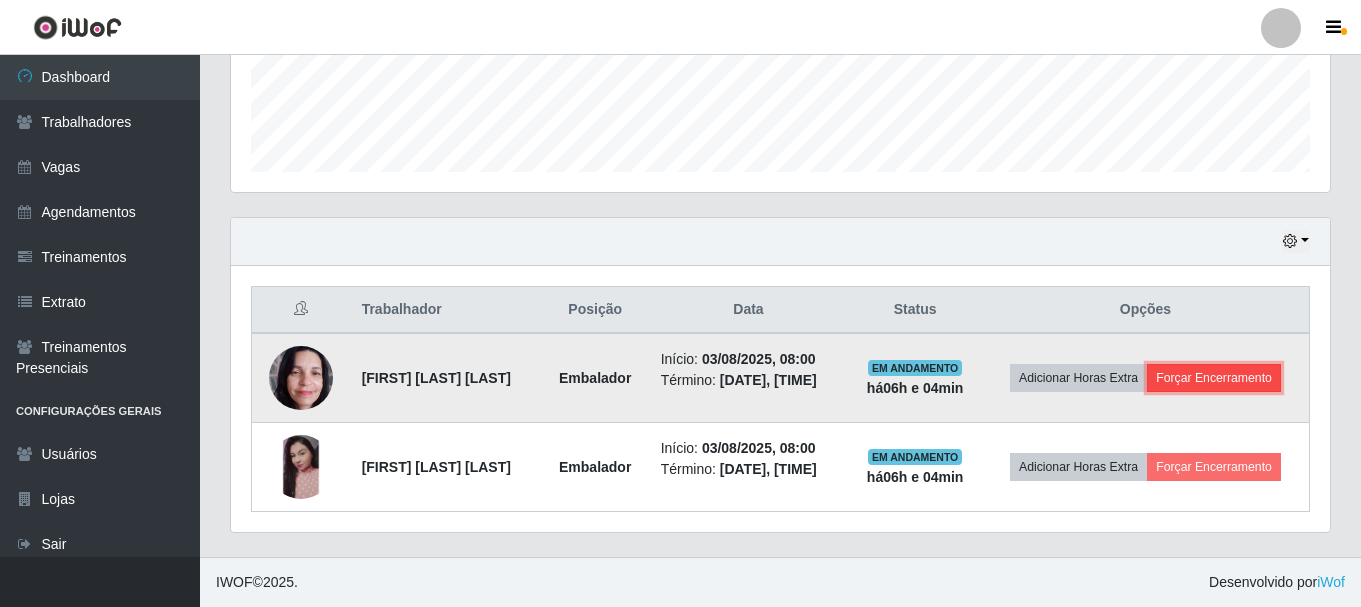 click on "Forçar Encerramento" at bounding box center (1214, 378) 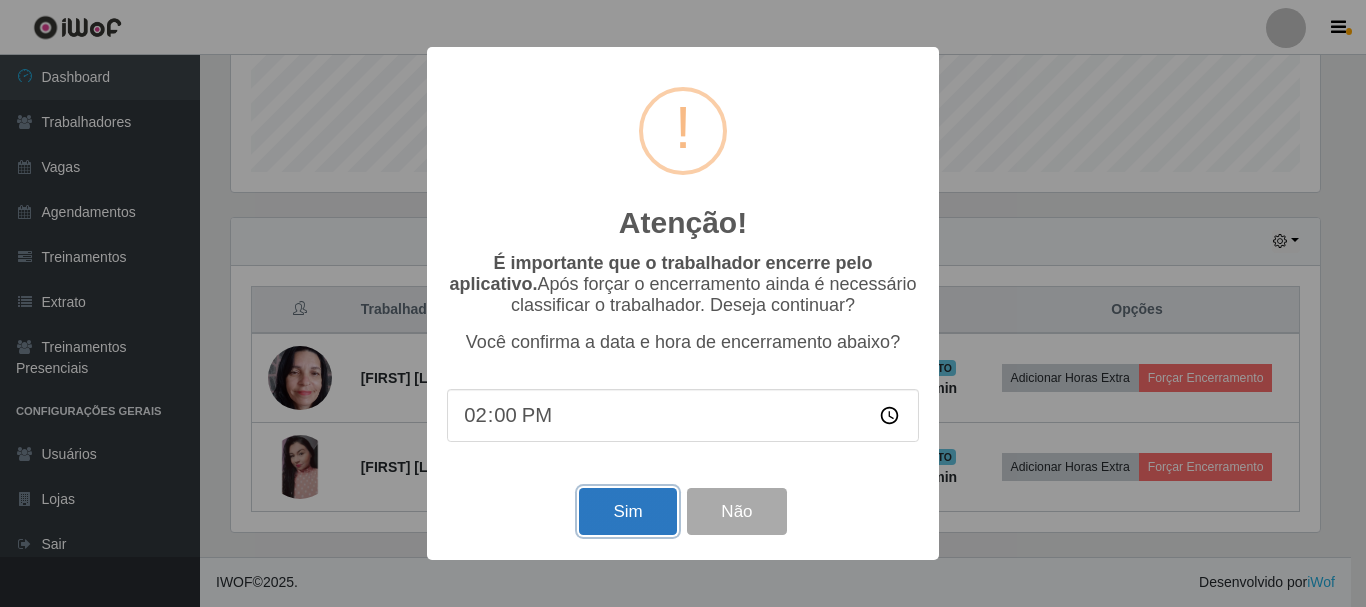 click on "Sim" at bounding box center (627, 511) 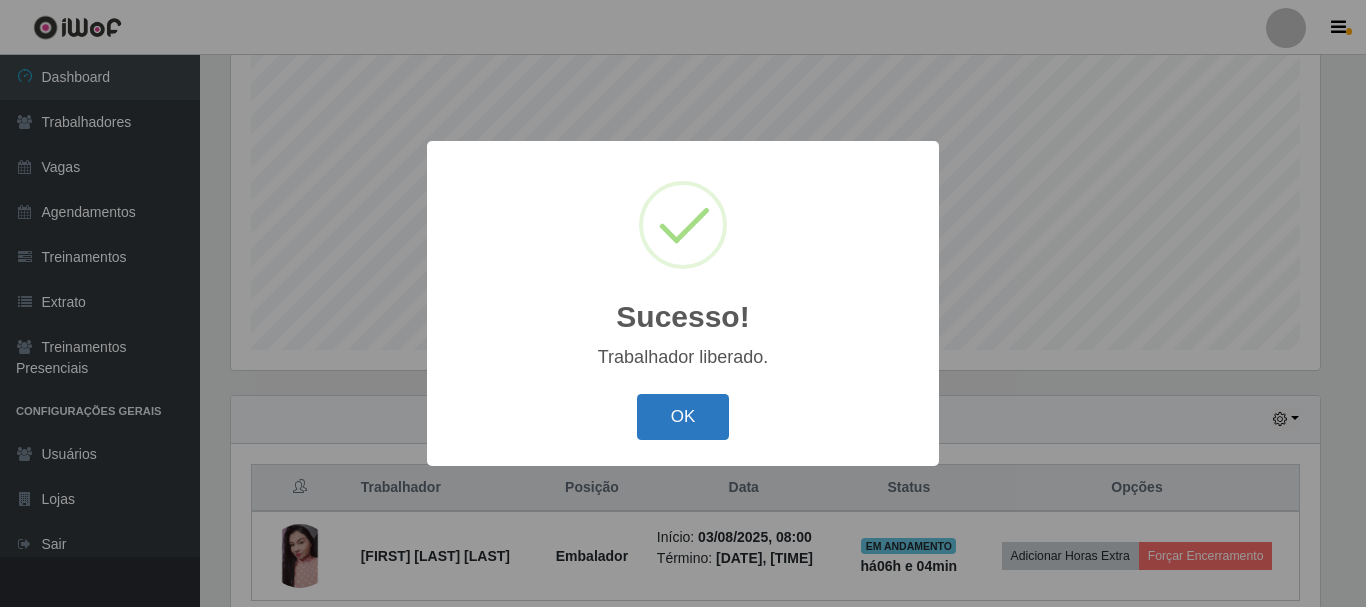 click on "OK" at bounding box center (683, 417) 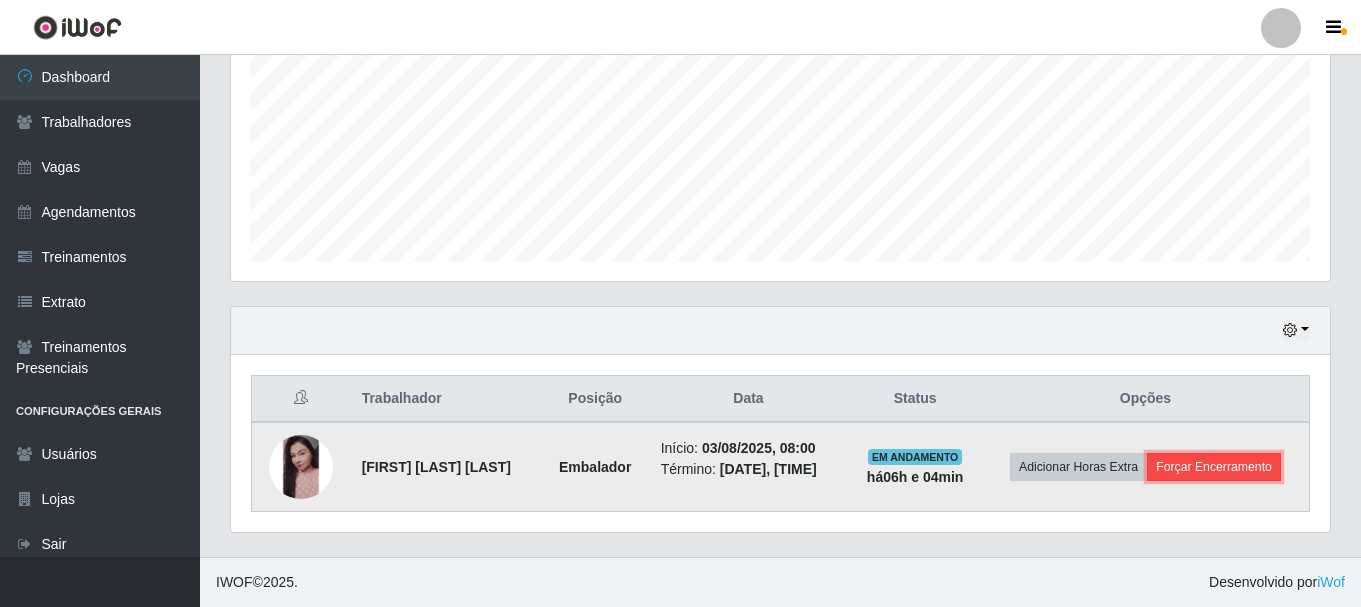 click on "Forçar Encerramento" at bounding box center (1214, 467) 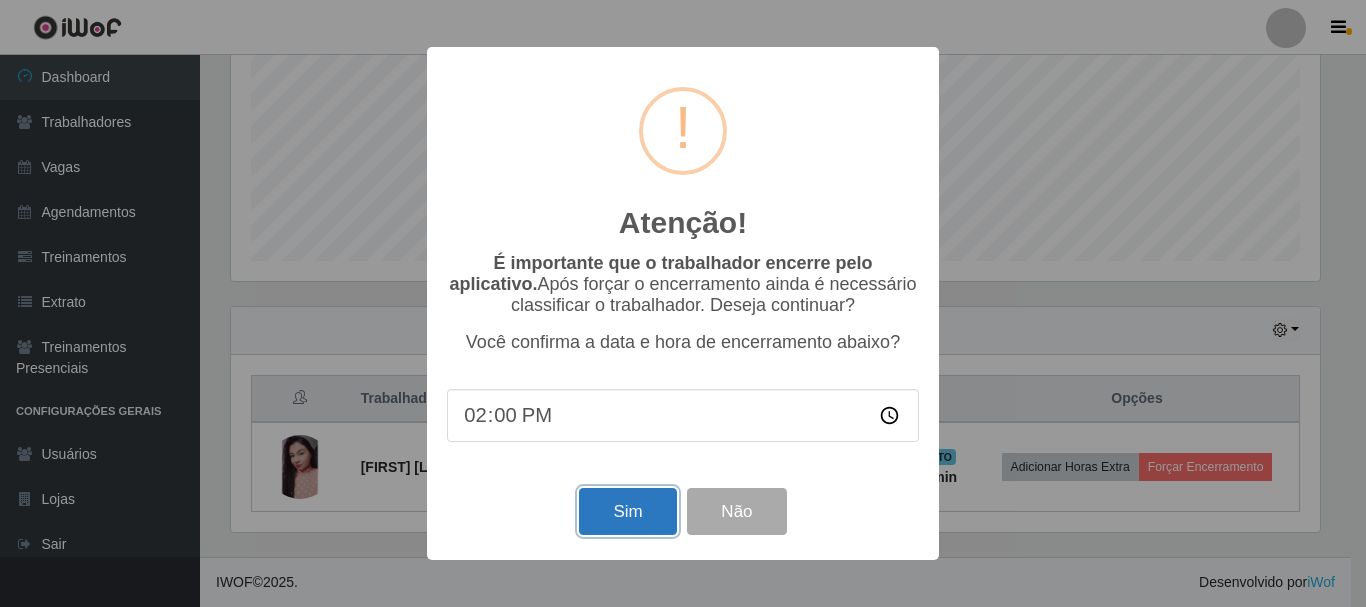 click on "Sim" at bounding box center (627, 511) 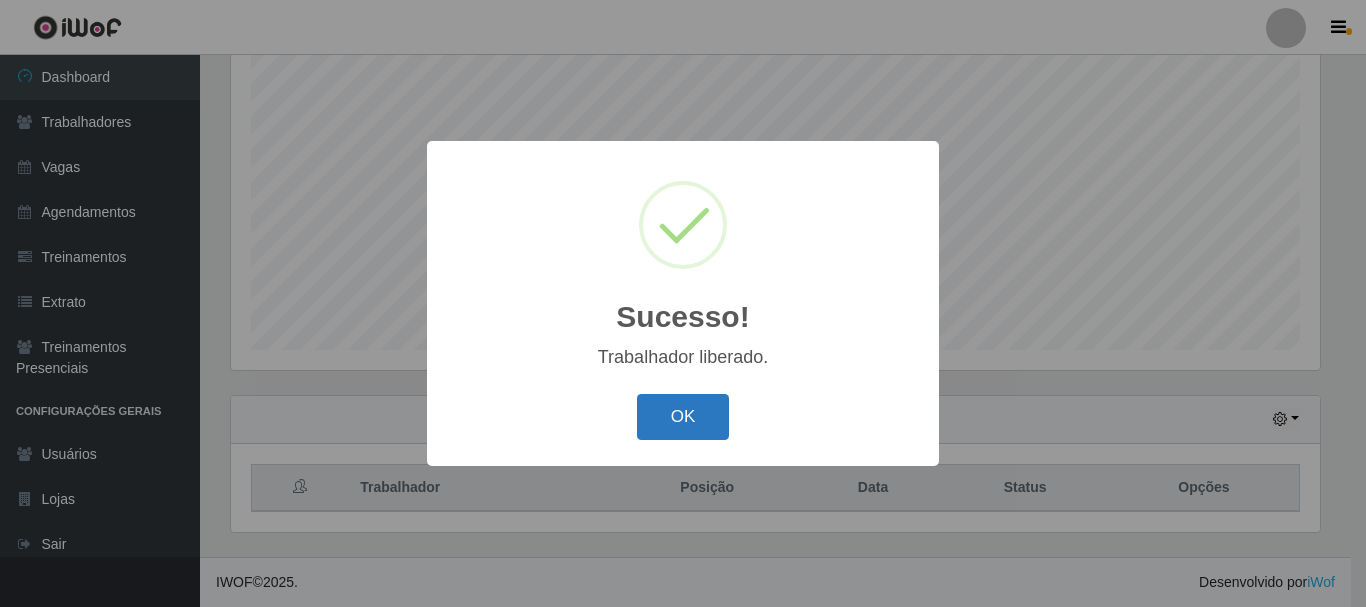 click on "OK" at bounding box center [683, 417] 